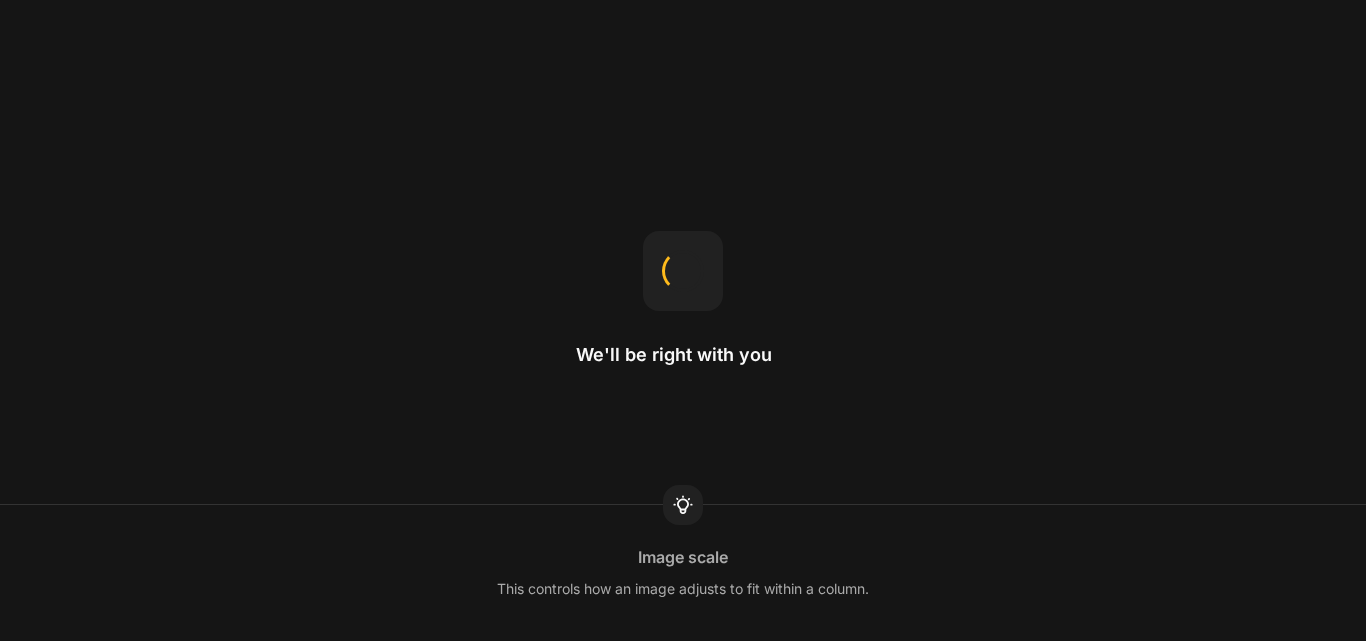 scroll, scrollTop: 0, scrollLeft: 0, axis: both 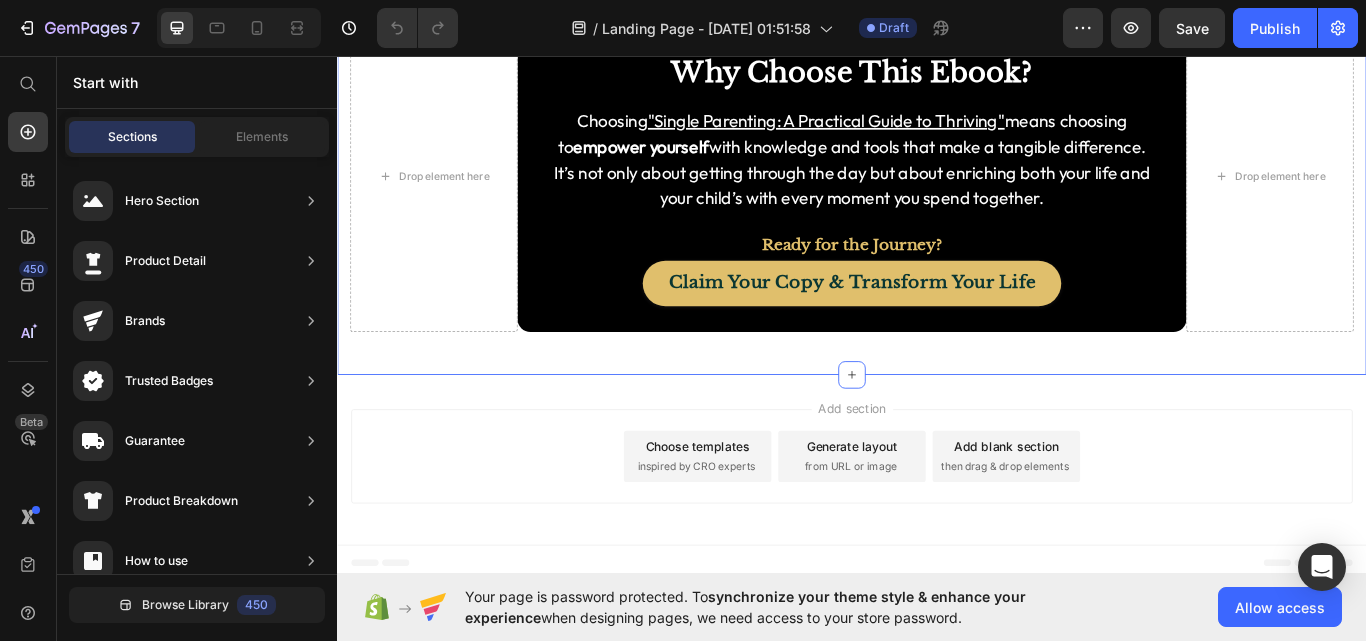 click on "Drop element here Why Choose This Ebook? Heading Choosing  "Single Parenting: A Practical Guide to Thriving"  means choosing to  empower yourself  with knowledge and tools that make a tangible difference. It’s not only about getting through the day but about enriching both your life and your child’s with every moment you spend together. Text Block Ready for the Journey? Text Block Claim Your Copy & Transform Your Life Button Row
Drop element here Row Section 7" at bounding box center [937, 197] 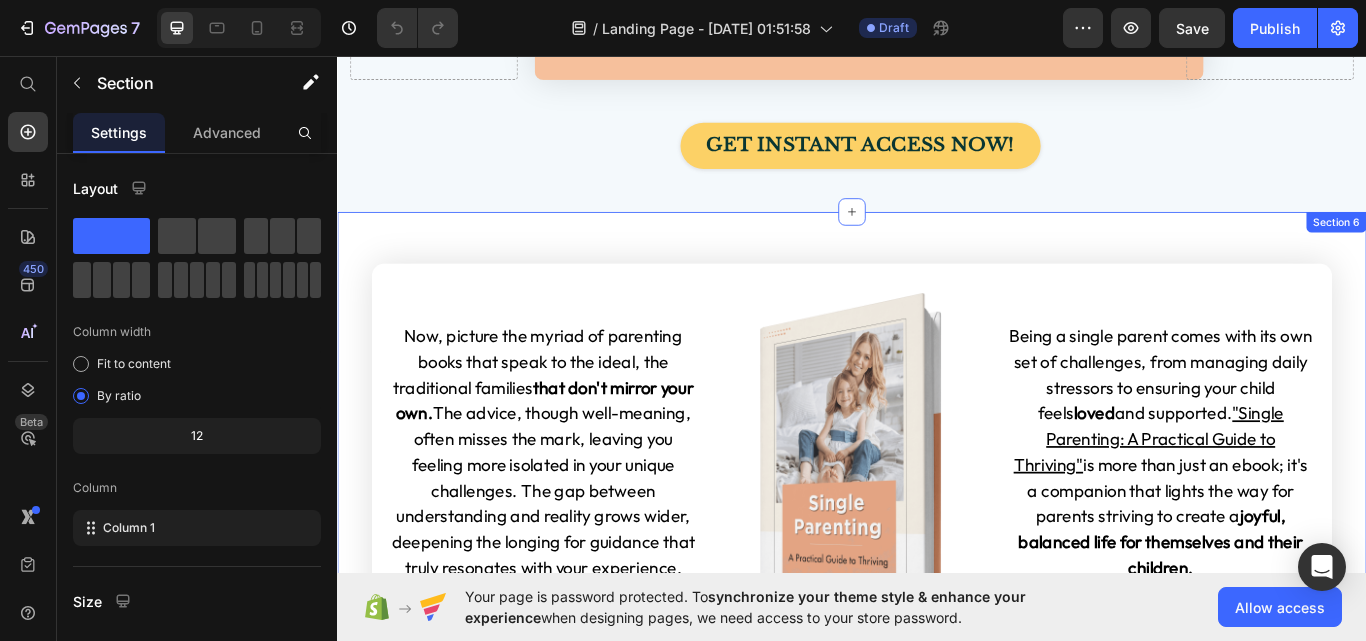 scroll, scrollTop: 2674, scrollLeft: 0, axis: vertical 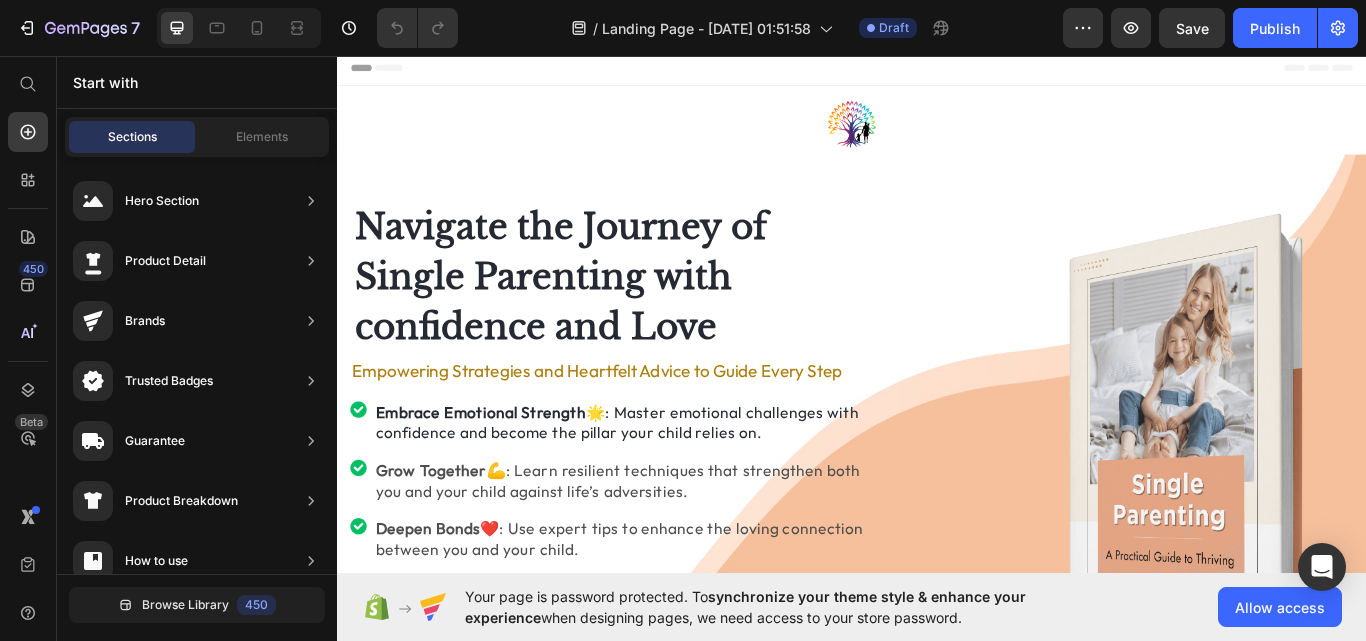 drag, startPoint x: 1530, startPoint y: 448, endPoint x: 1680, endPoint y: 94, distance: 384.46848 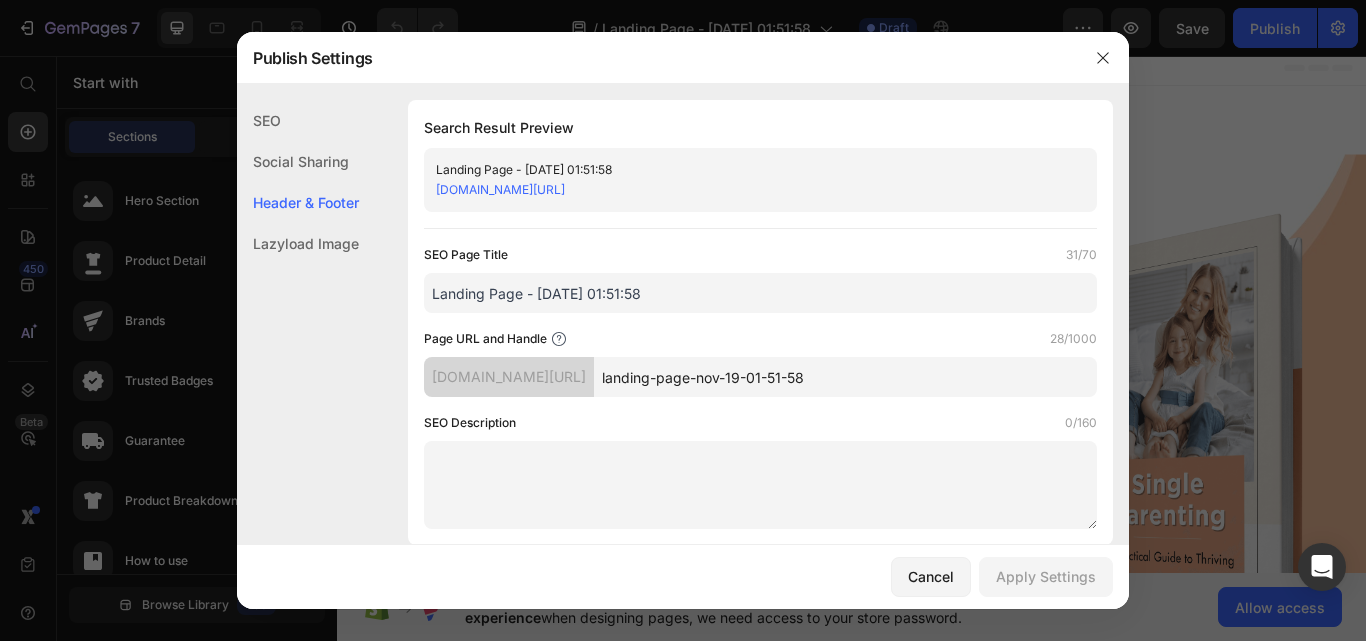 scroll, scrollTop: 937, scrollLeft: 0, axis: vertical 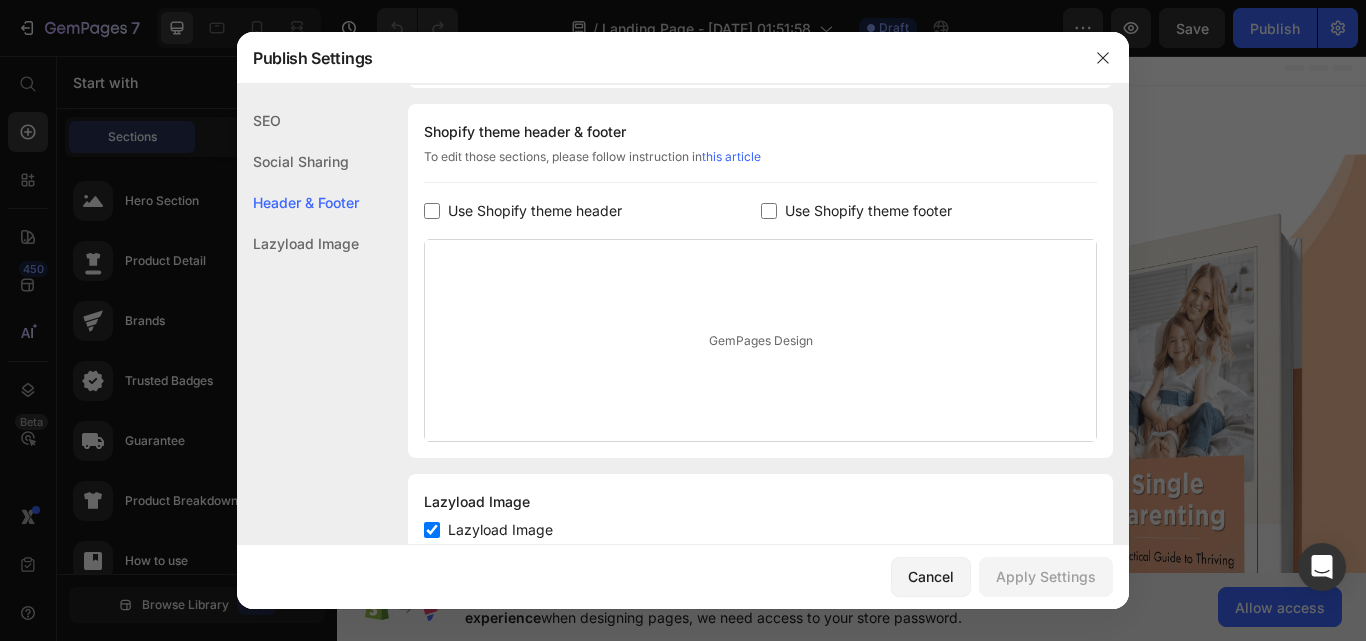 click on "Lazyload Image" at bounding box center (496, 530) 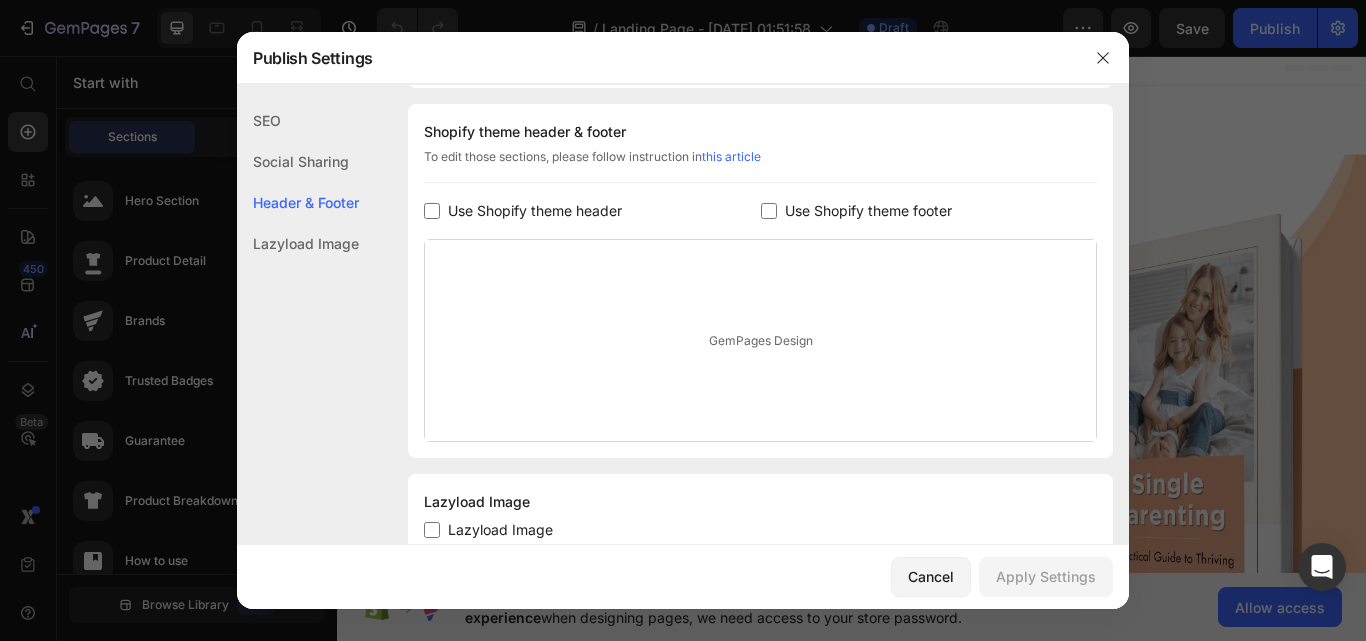 checkbox on "false" 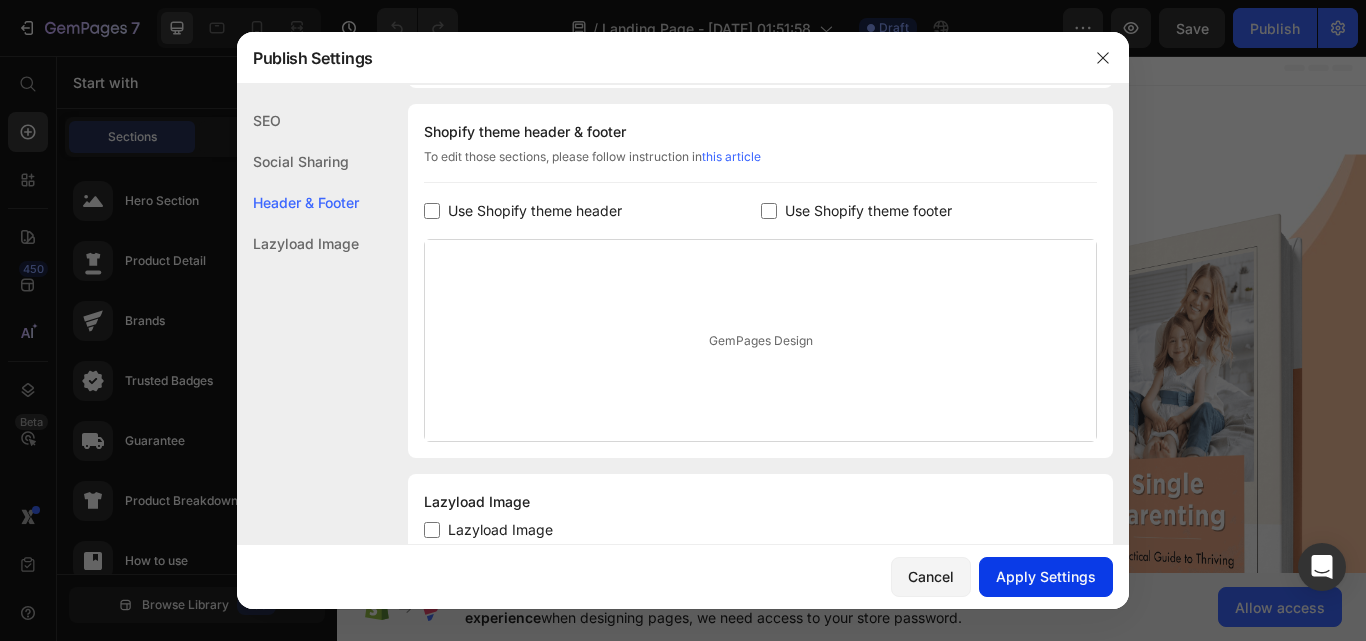 click on "Apply Settings" at bounding box center (1046, 576) 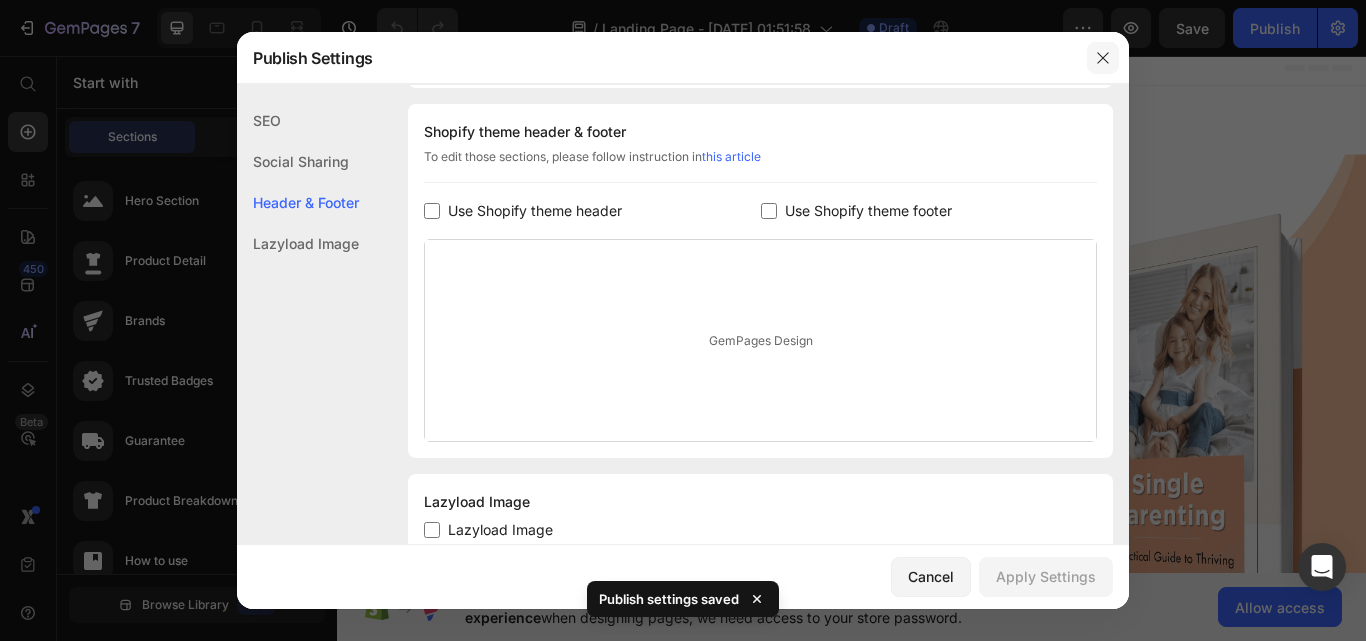 click 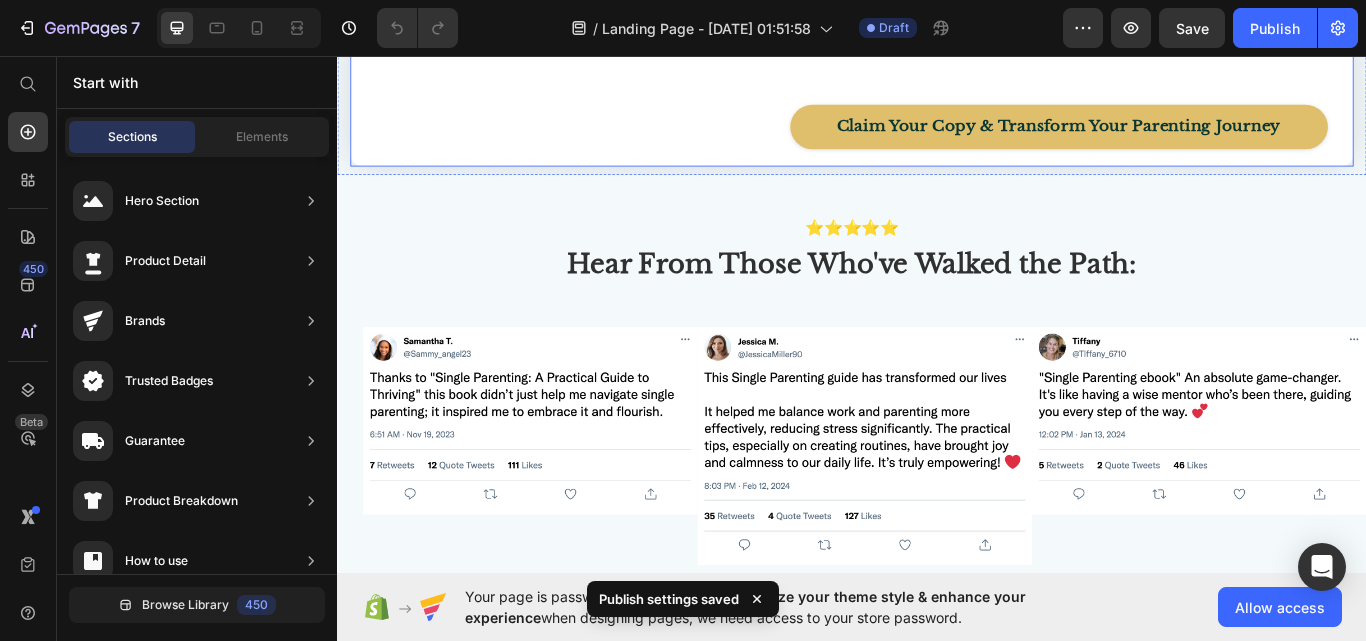 scroll, scrollTop: 1700, scrollLeft: 0, axis: vertical 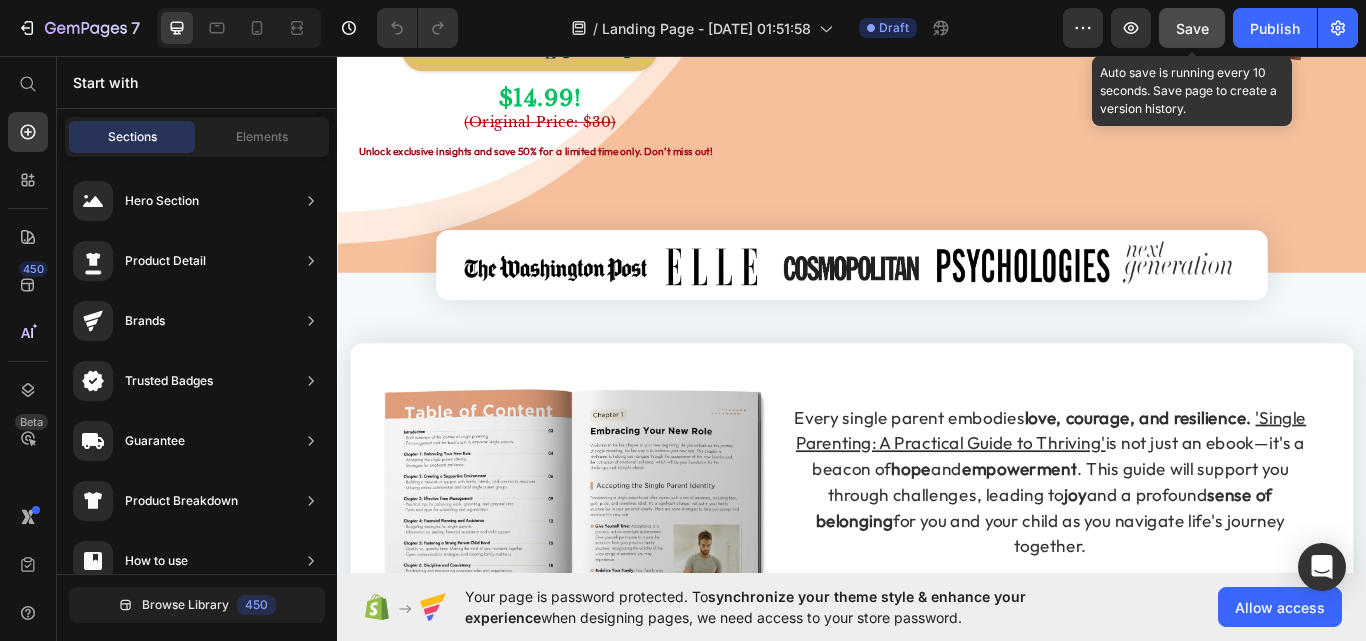click on "Save" at bounding box center [1192, 28] 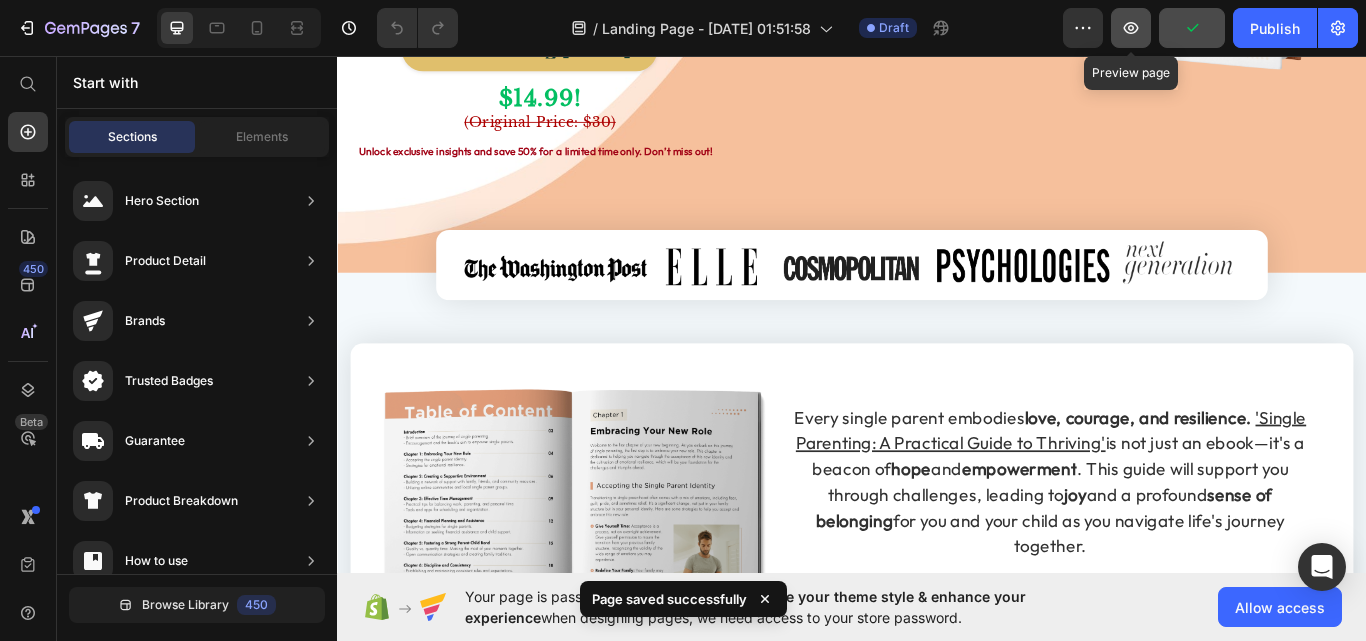 click 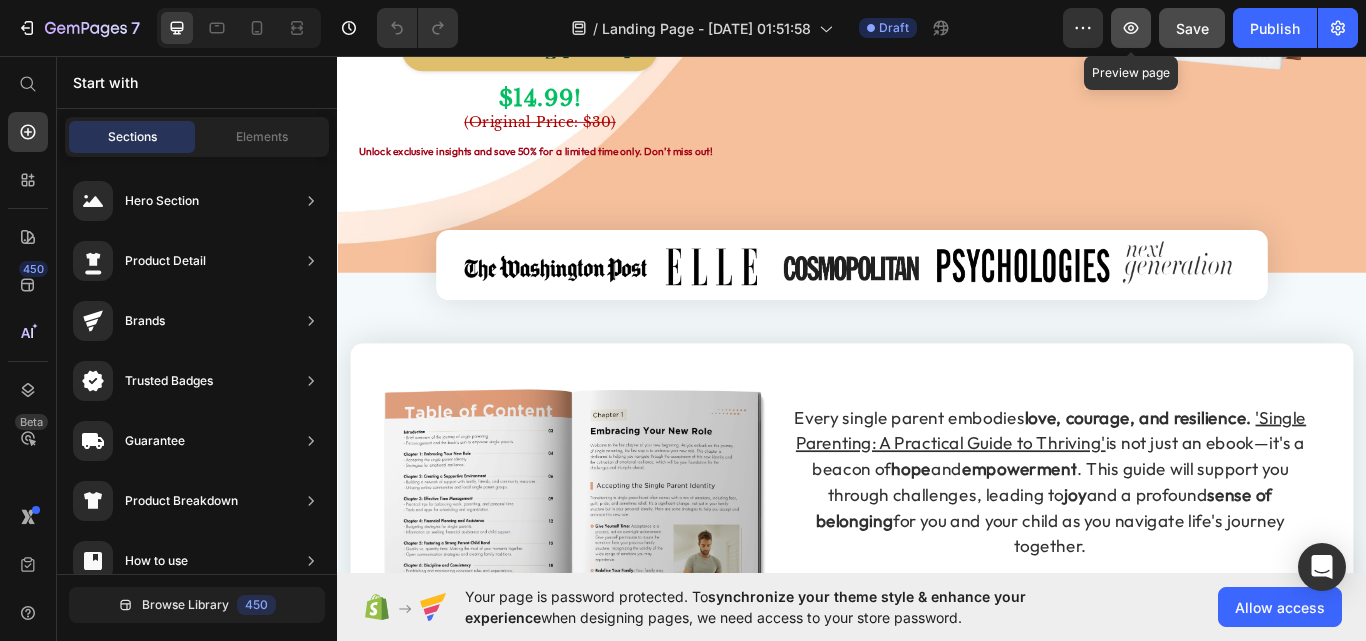 click 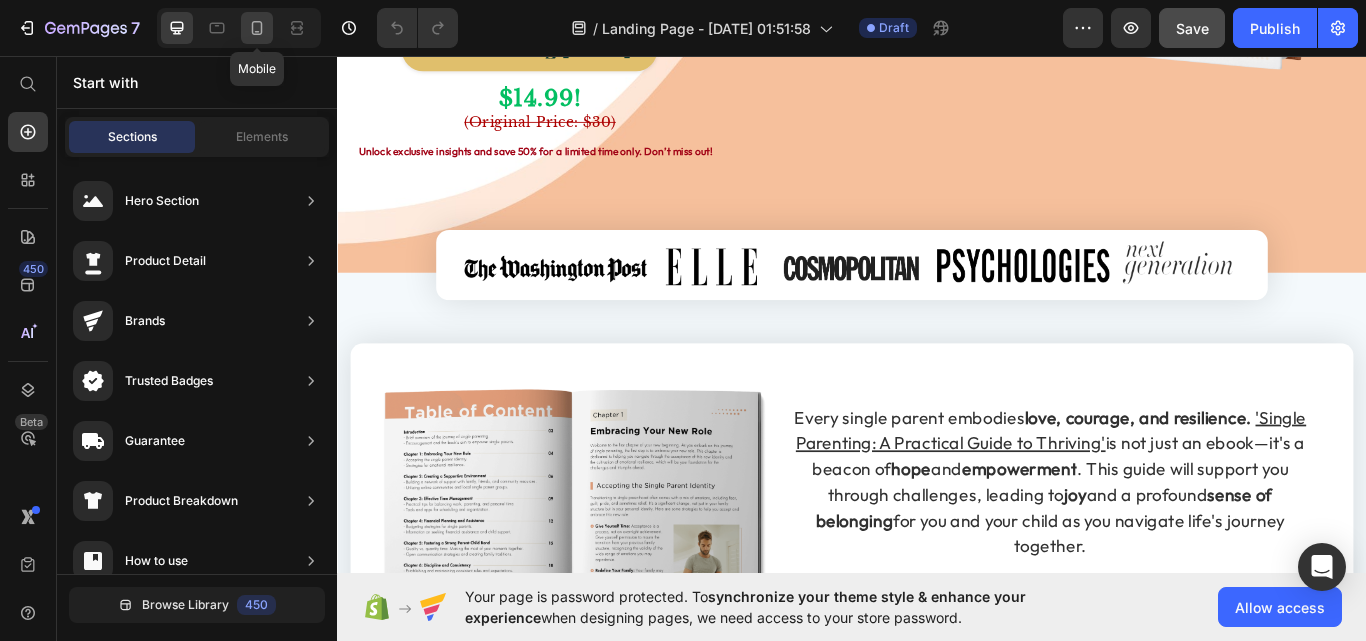 click 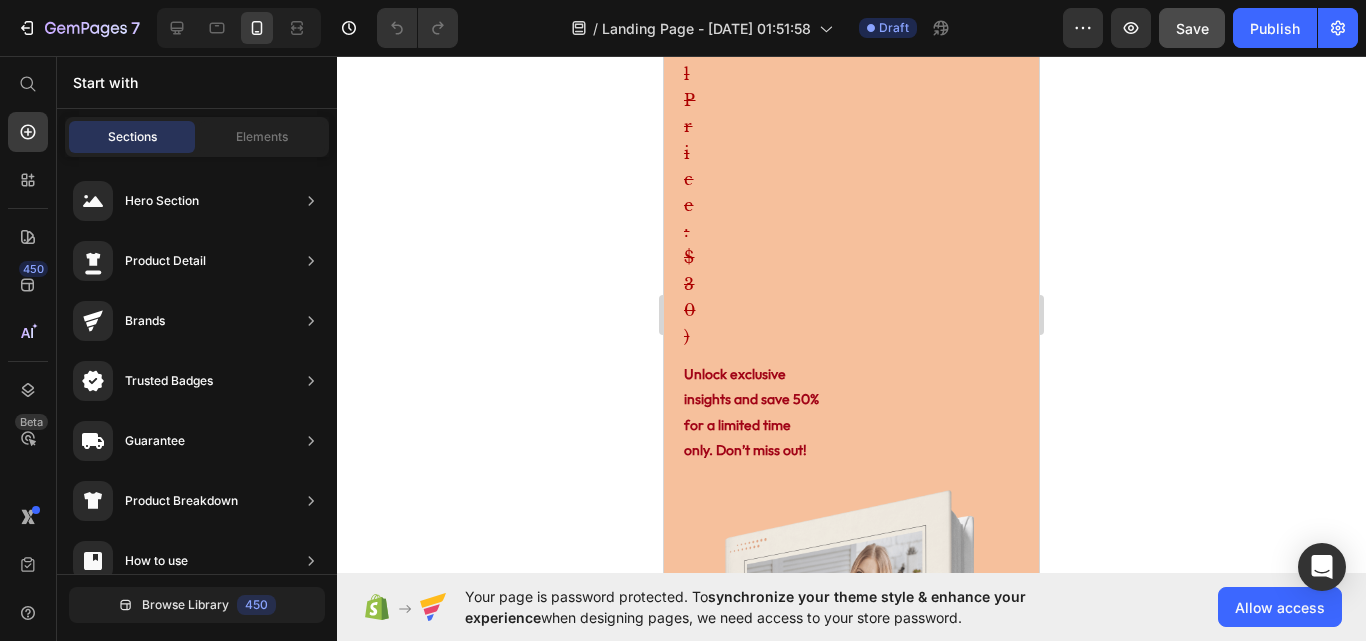 scroll, scrollTop: 1237, scrollLeft: 0, axis: vertical 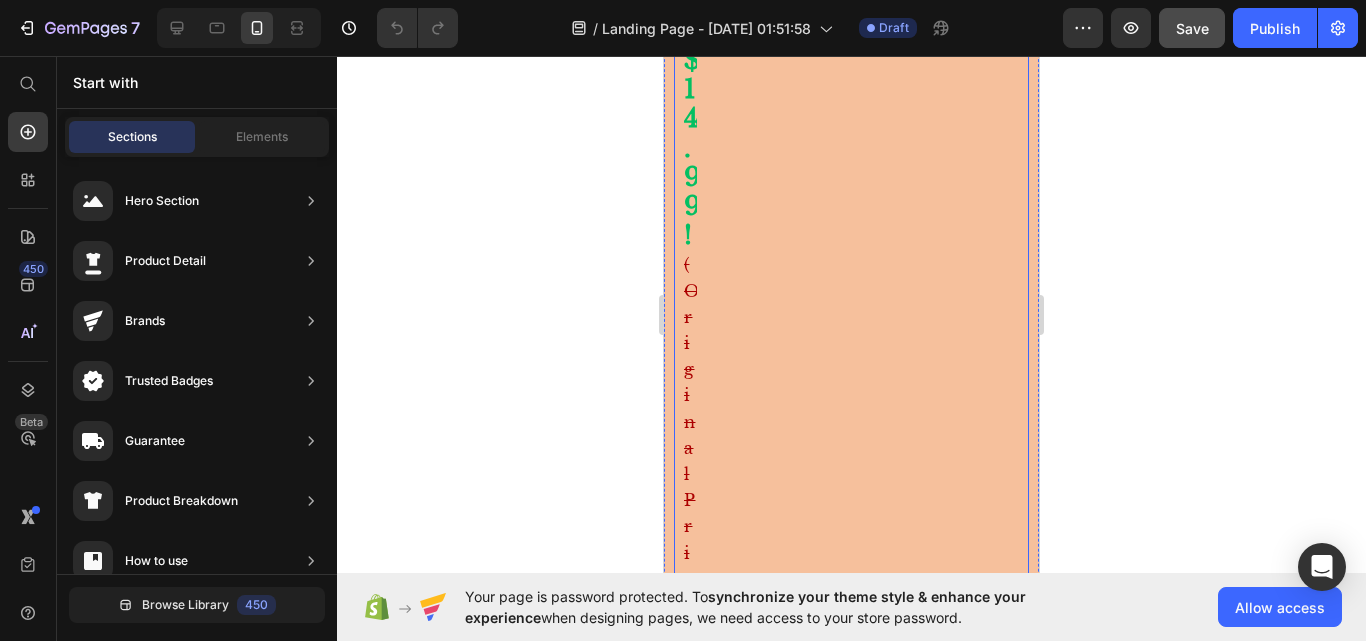 click on "Navigate the Journey of  Single Parenting with confidence and Love Heading Empowering Strategies and Heartfelt Advice to Guide Every Step Text Block Image Embrace Emotional Strength  🌟: Master emotional challenges with confidence and become the pillar your child relies on. Text Block Advanced List Image Grow Together  💪: Learn resilient techniques that strengthen both you and your child against life’s adversities. Text Block Advanced List Image Deepen Bonds  ❤️: Use expert tips to enhance the loving connection between you and your child. Text Block Advanced List Start Thriving [DATE] Button $14.99! (Original Price: $30) Text Block Unlock exclusive insights and save 50% for a limited time only. Don’t miss out! Text Block" at bounding box center [851, -69] 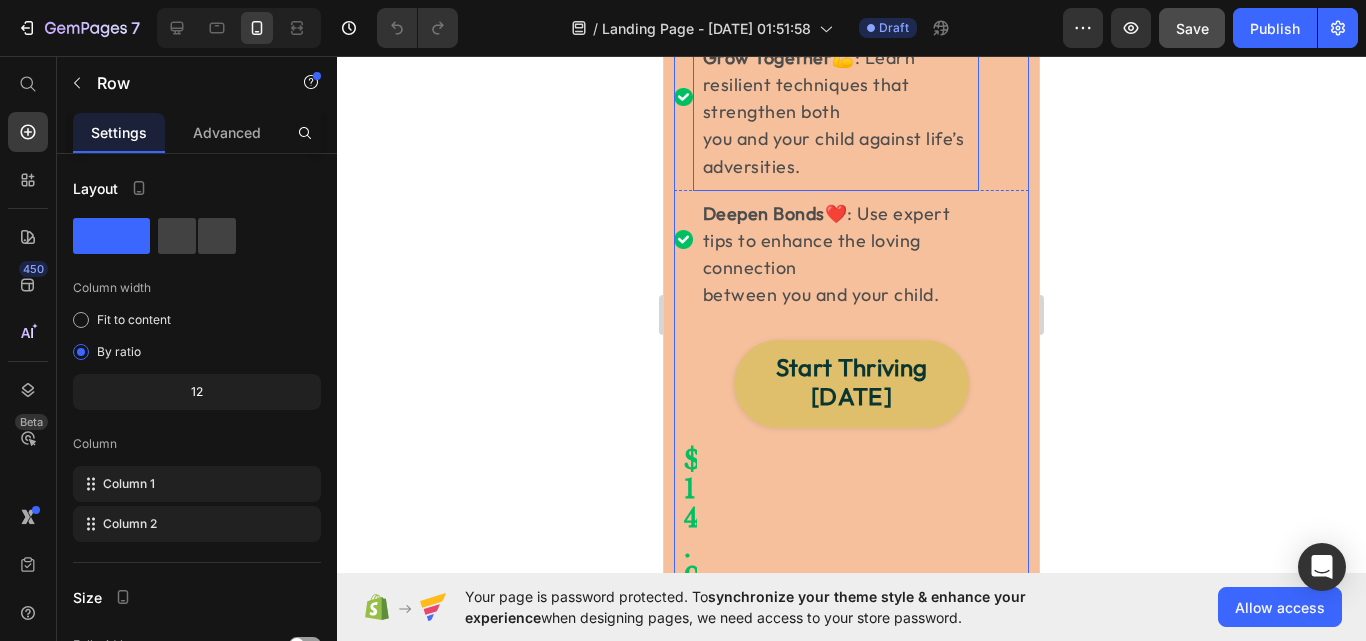 scroll, scrollTop: 1037, scrollLeft: 0, axis: vertical 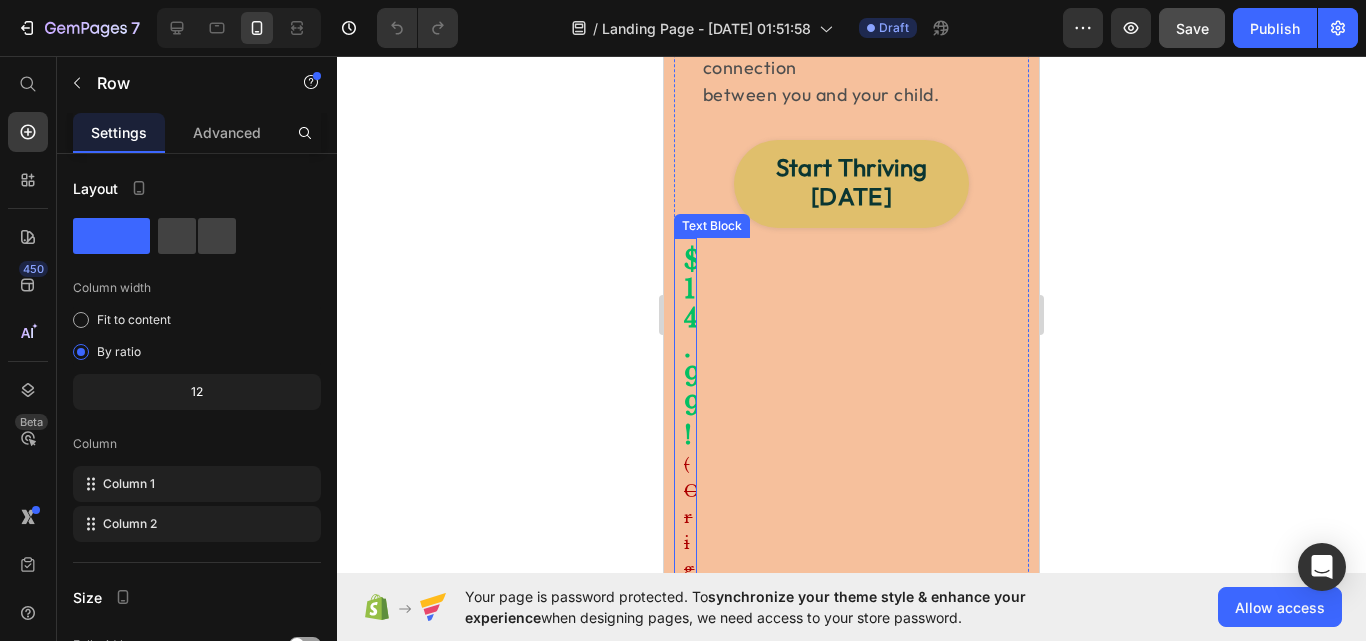 click on "$14.99!" at bounding box center (693, 347) 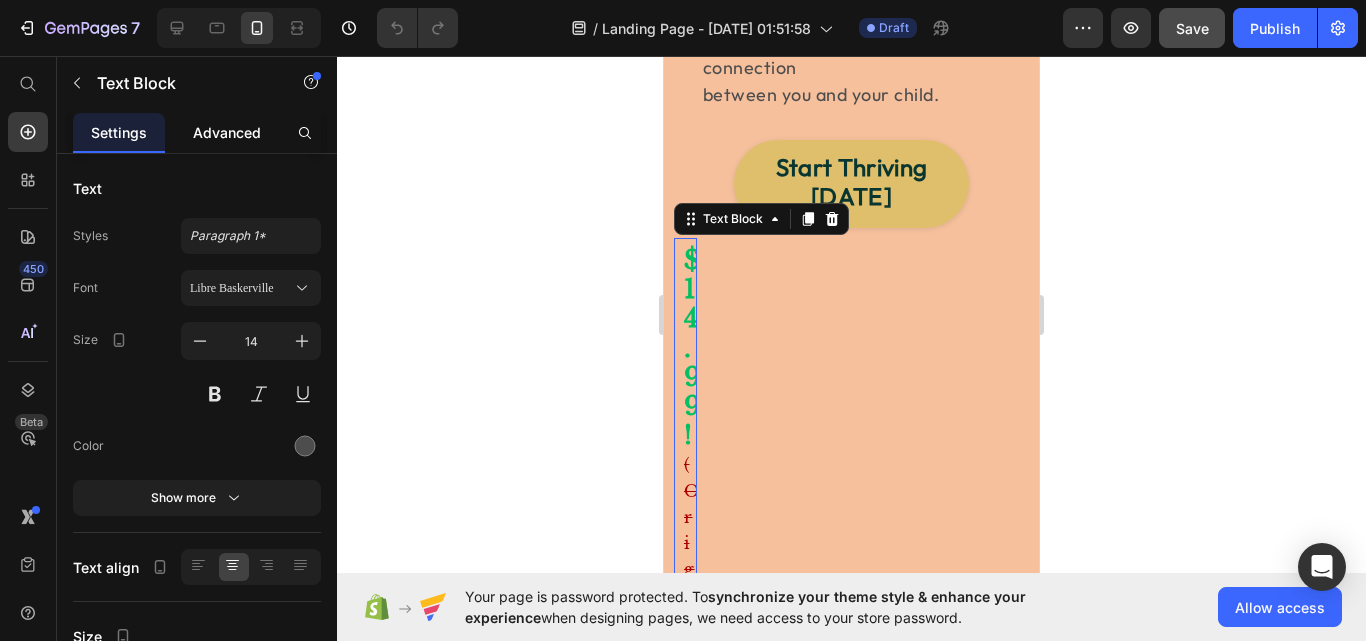 click on "Advanced" at bounding box center [227, 132] 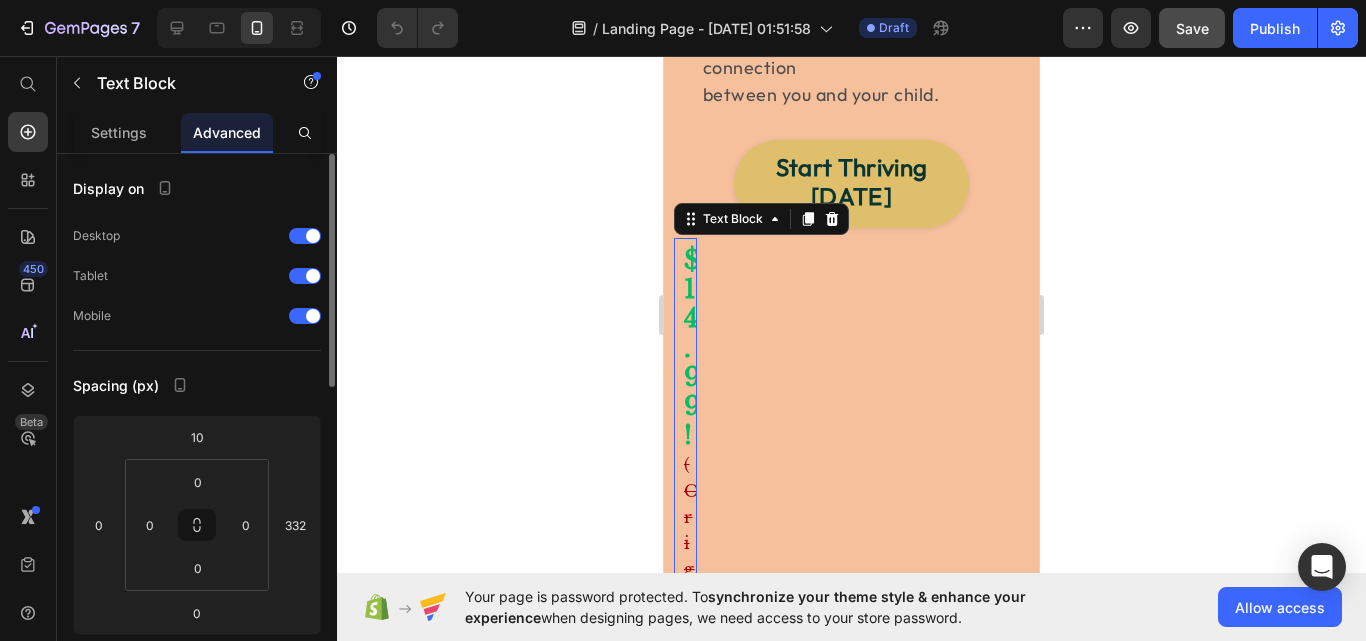 scroll, scrollTop: 100, scrollLeft: 0, axis: vertical 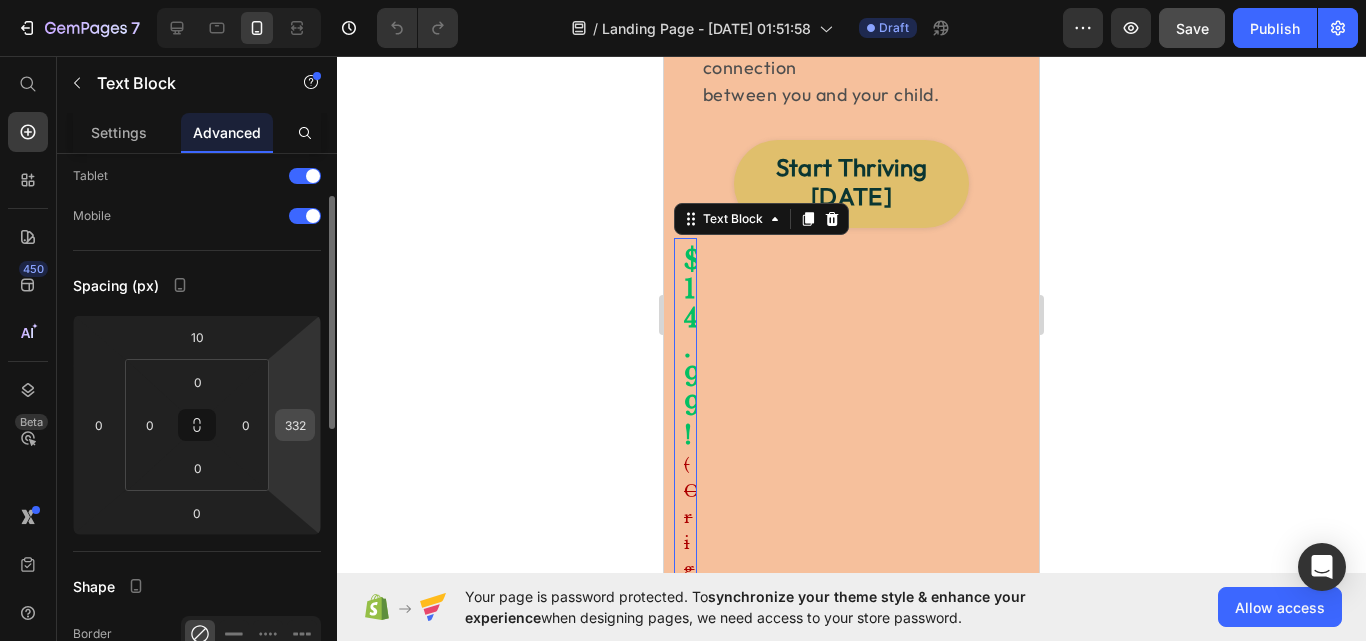 click on "332" at bounding box center (295, 425) 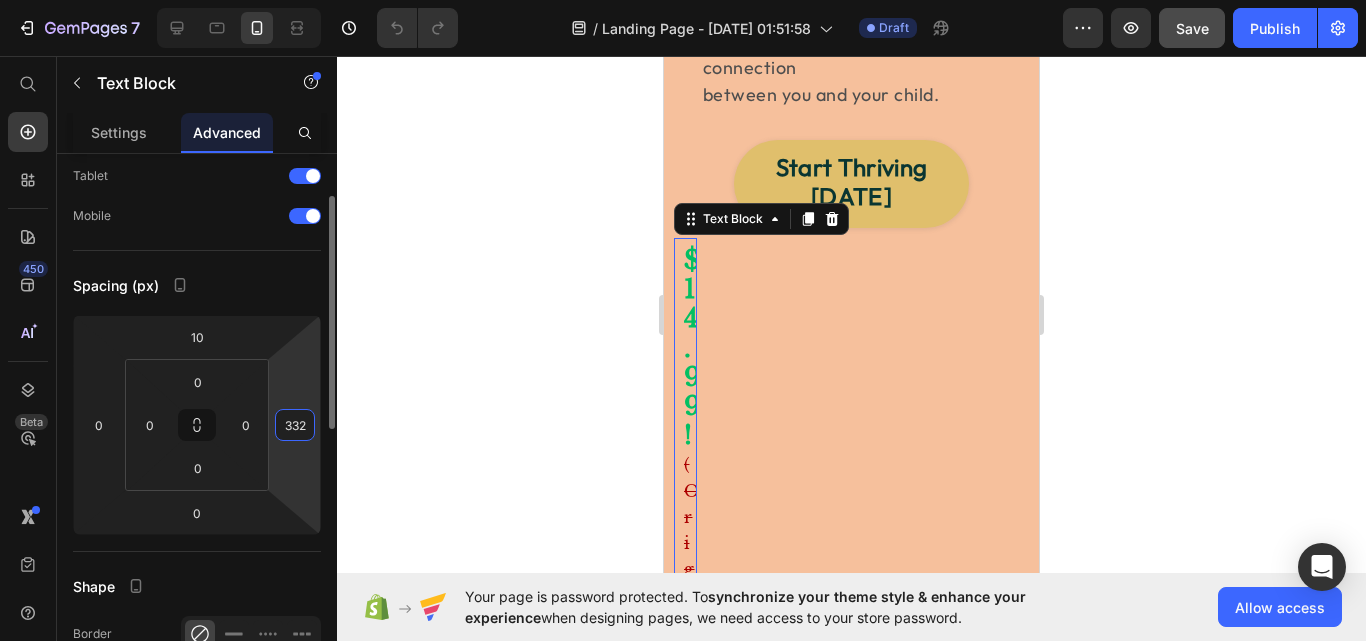 click on "332" at bounding box center (295, 425) 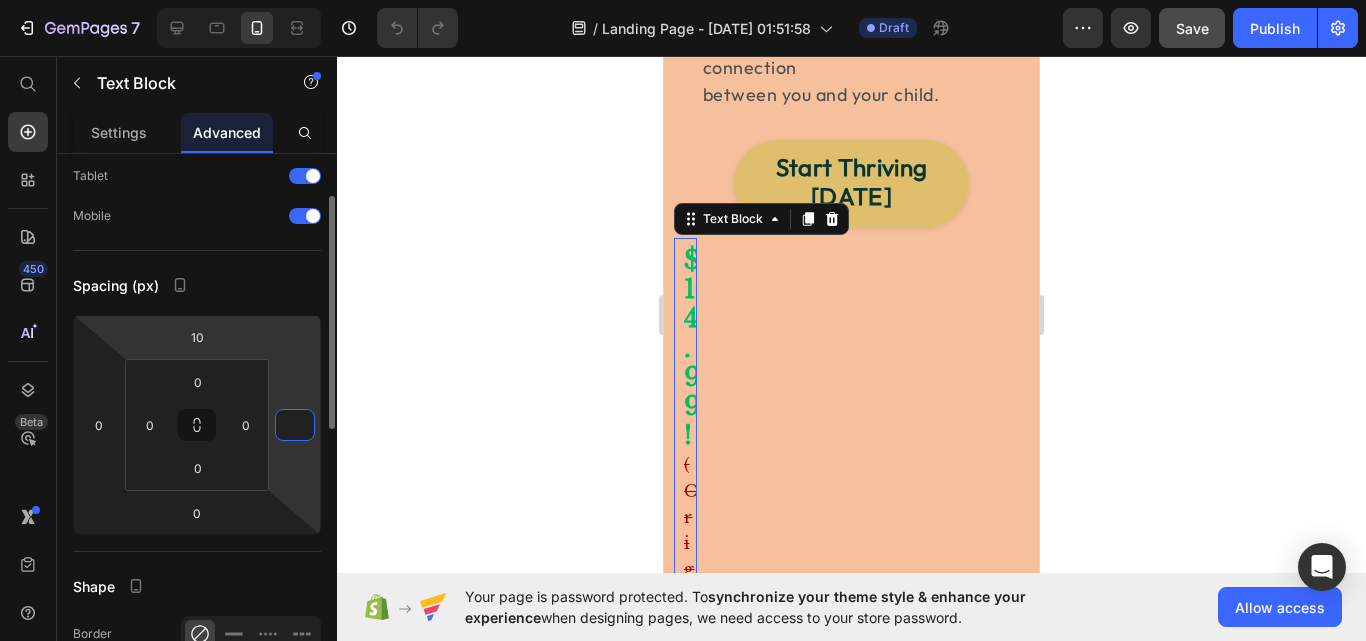click on "7  Version history  /  Landing Page - [DATE] 01:51:58 Draft Preview  Save   Publish  450 Beta Start with Sections Elements Hero Section Product Detail Brands Trusted Badges Guarantee Product Breakdown How to use Testimonials Compare Bundle FAQs Social Proof Brand Story Product List Collection Blog List Contact Sticky Add to Cart Custom Footer Browse Library 450 Layout
Row
Row
Row
Row Text
Heading
Text Block Button
Button
Button
Sticky Back to top Media
Image Image" at bounding box center [683, 0] 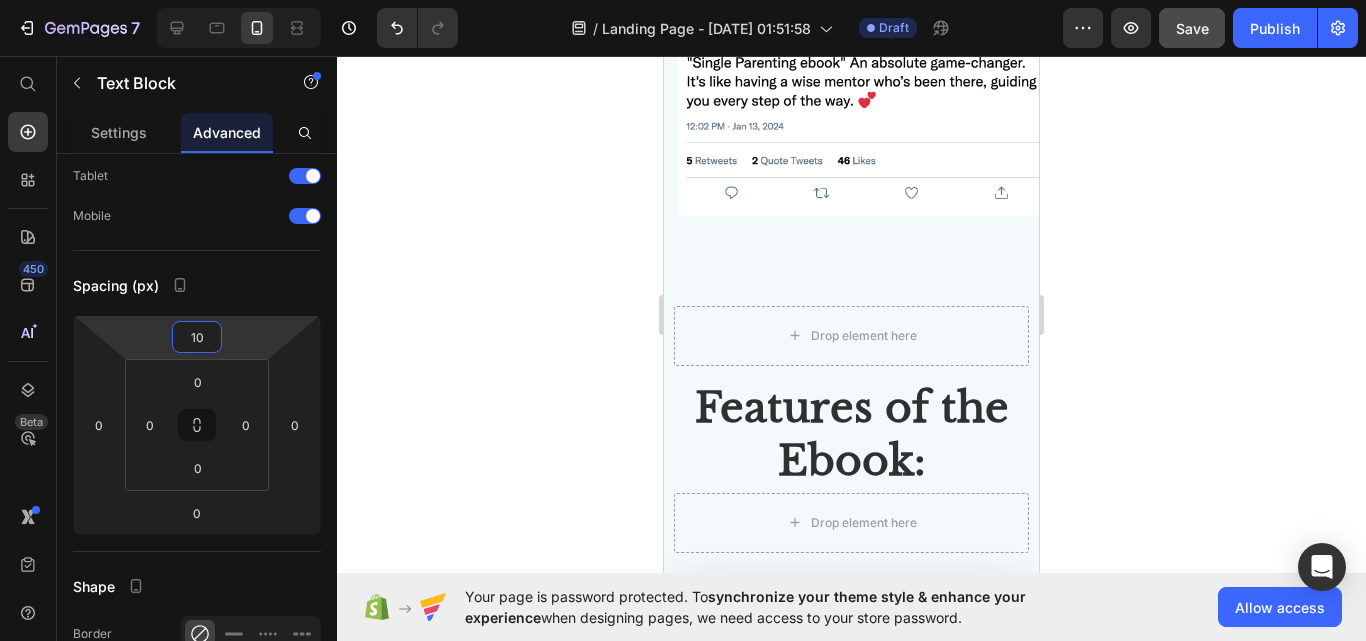 scroll, scrollTop: 3700, scrollLeft: 0, axis: vertical 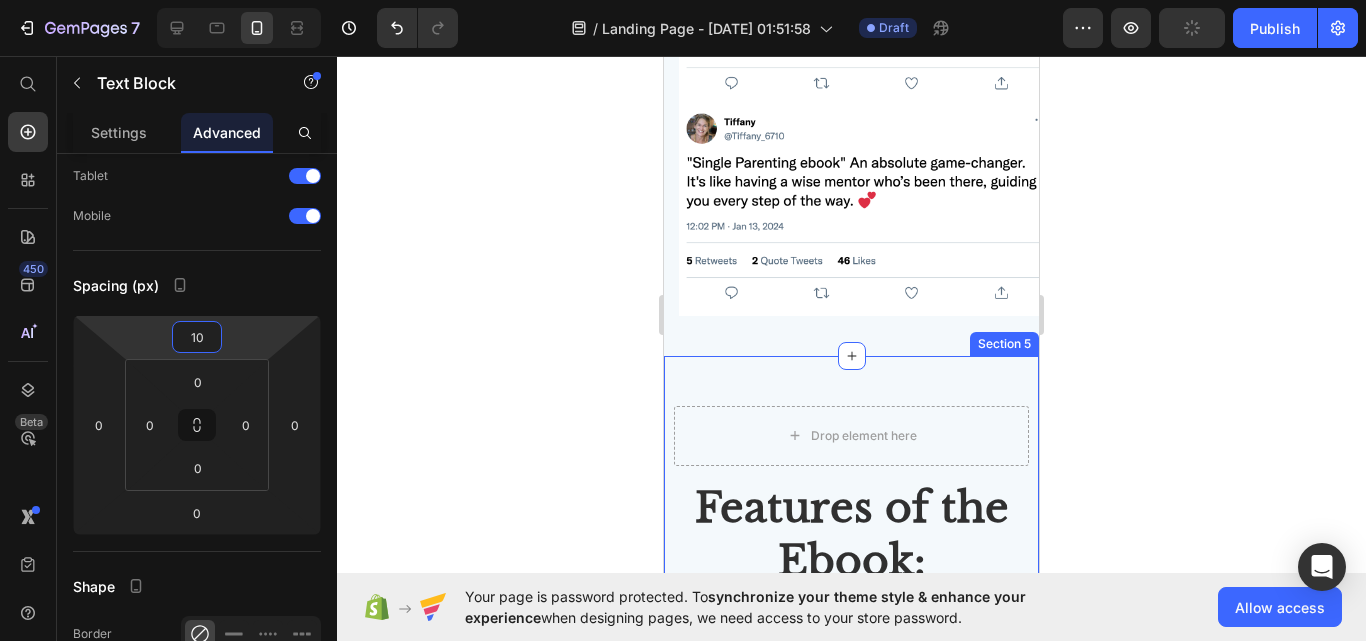 click on "Drop element here Features of the Ebook: Heading
Drop element here Row Image Comprehensive Guidance:  Covers emotional well-being and practical management. Text Block Row Image Tailored Advice:  Specifically for single parents, cutting through the noise. Text Block Row Row Image Actionable Strategies:  Clear, easy-to-implement strategies. Text Block Row Image Easy Accessibility:  Digital format for anytime, anywhere access, fitting your busy schedule. Text Block Row Row
Drop element here Benefits of the Ebook: Heading
Drop element here Row Image Enhanced Confidence:  [PERSON_NAME] parenting confidence with discipline-nurturing balance. Text Block Row Image Improved Parent-Child Relationship:  Strengthen bond for child's security and love. Text Block Row Row
Drop element here Image Enhanced Confidence:  Boost parenting confidence with discipline-nurturing balance. Text Block Row
Drop element here Row Button Row" at bounding box center [851, 1765] 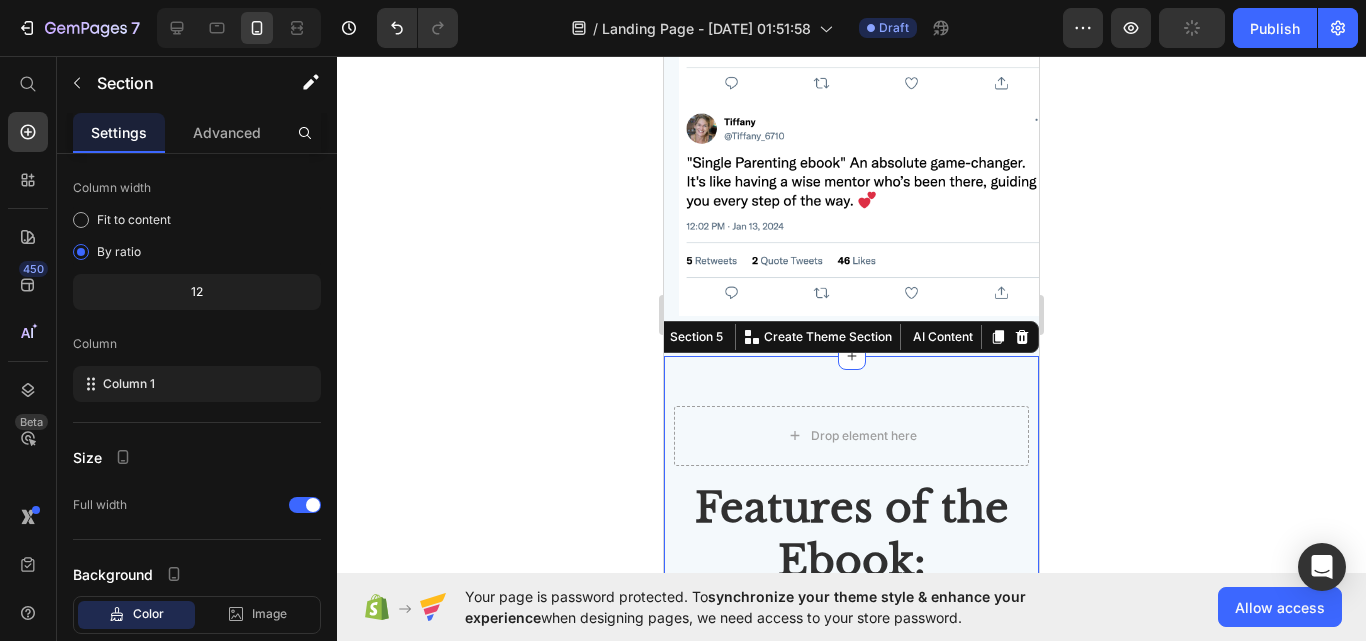 scroll, scrollTop: 0, scrollLeft: 0, axis: both 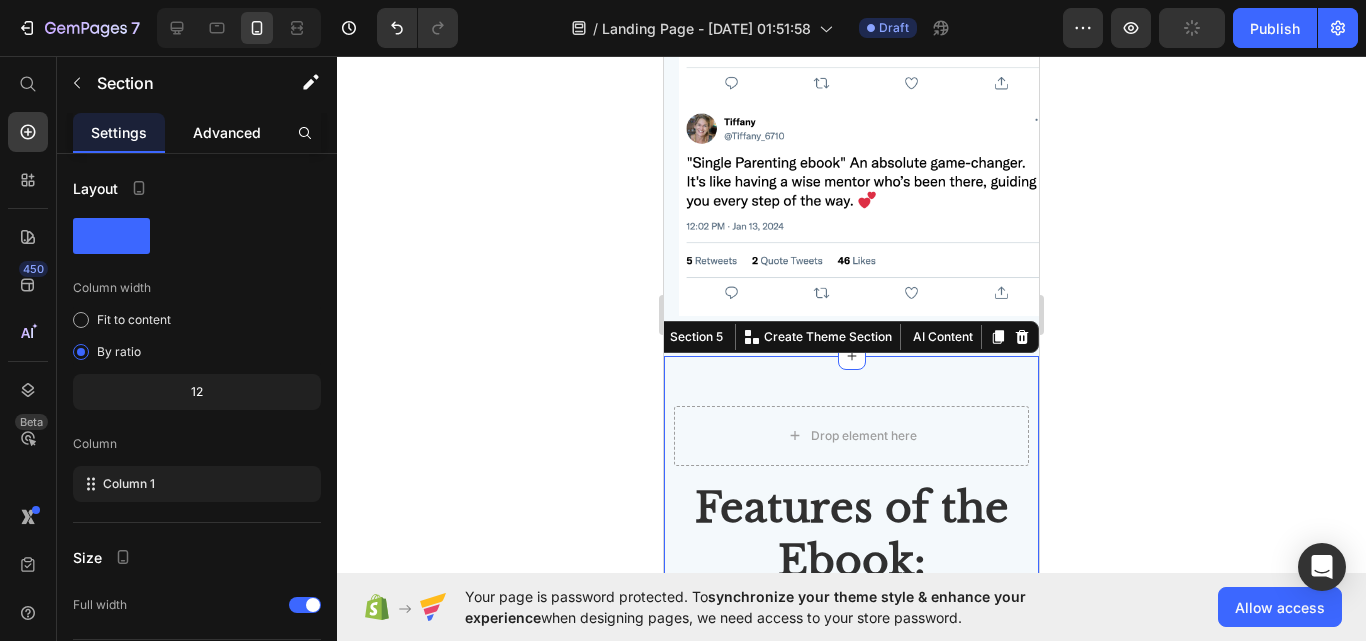 click on "Advanced" at bounding box center [227, 132] 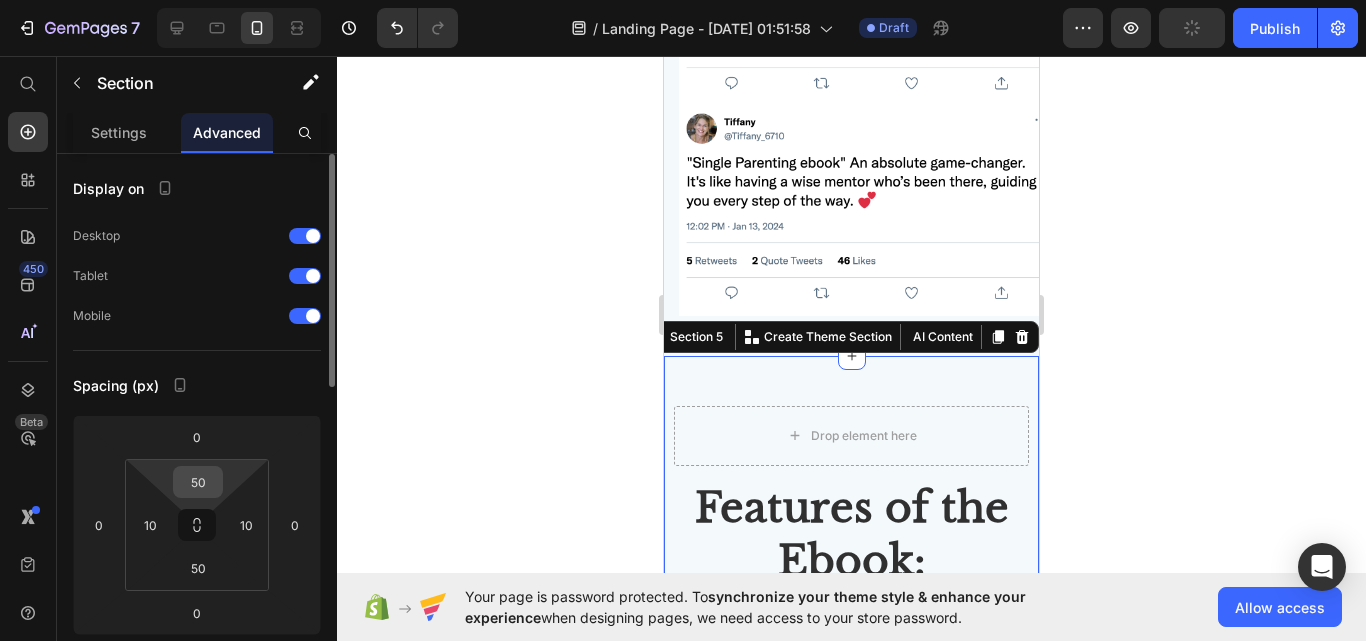 click on "50" at bounding box center (198, 482) 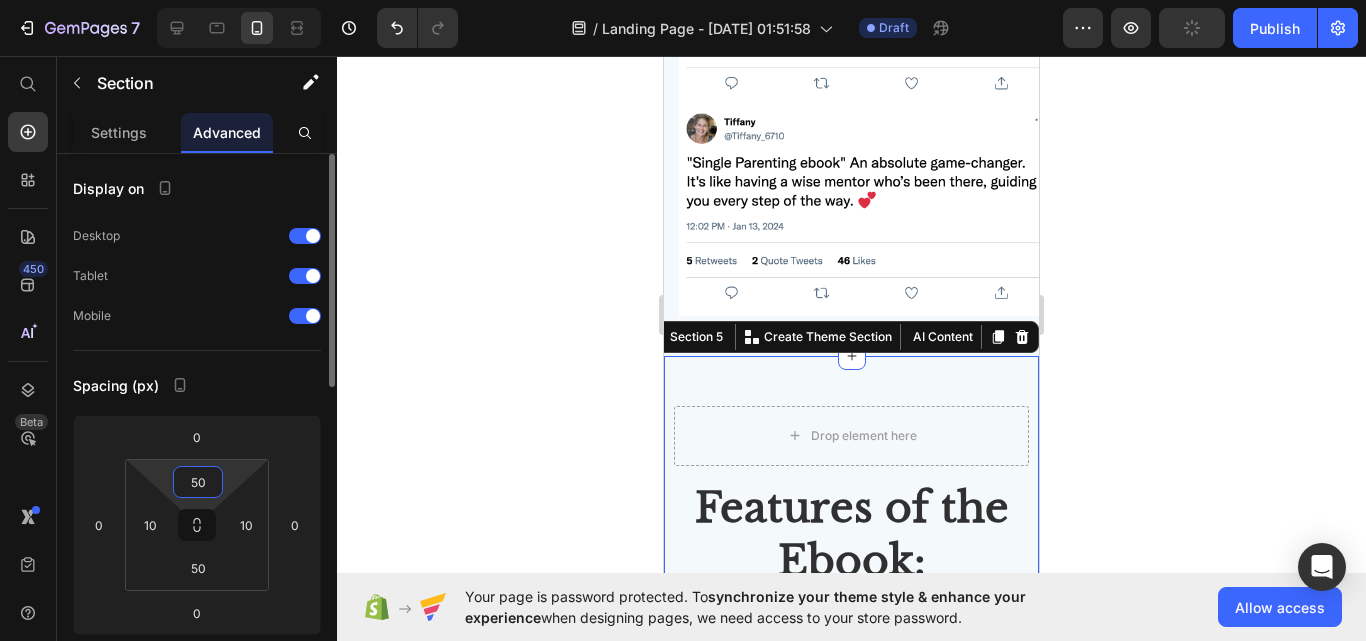 click on "50" at bounding box center [198, 482] 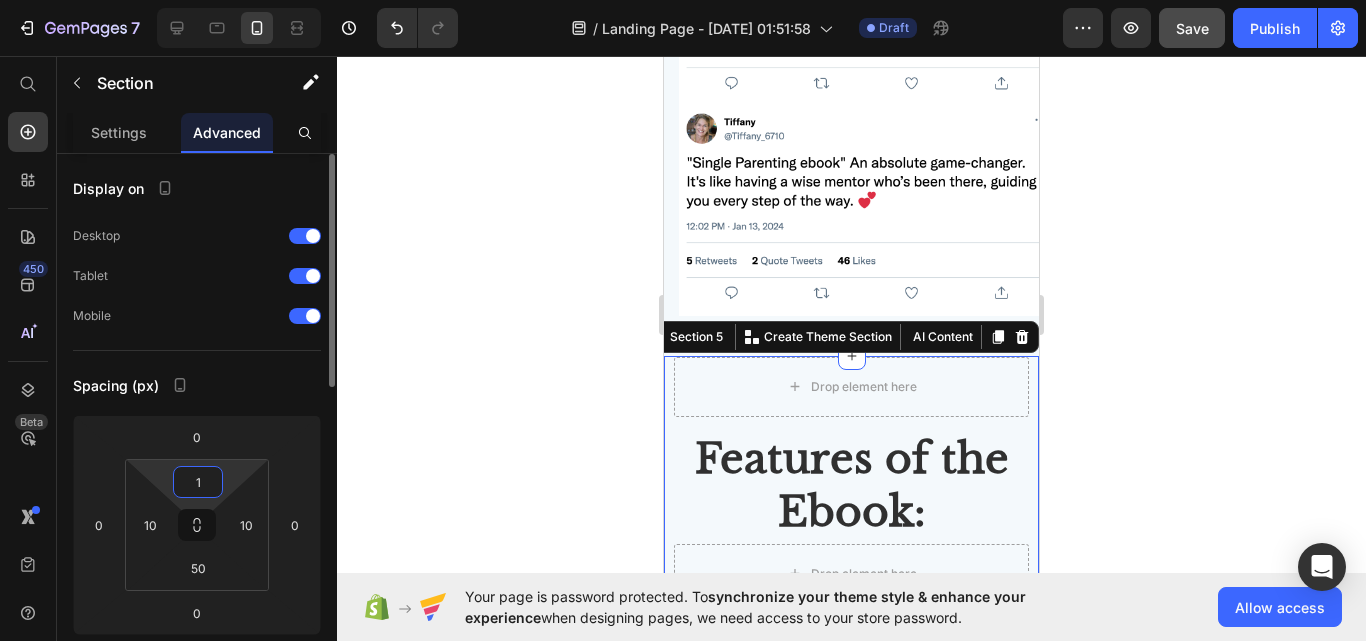 type on "10" 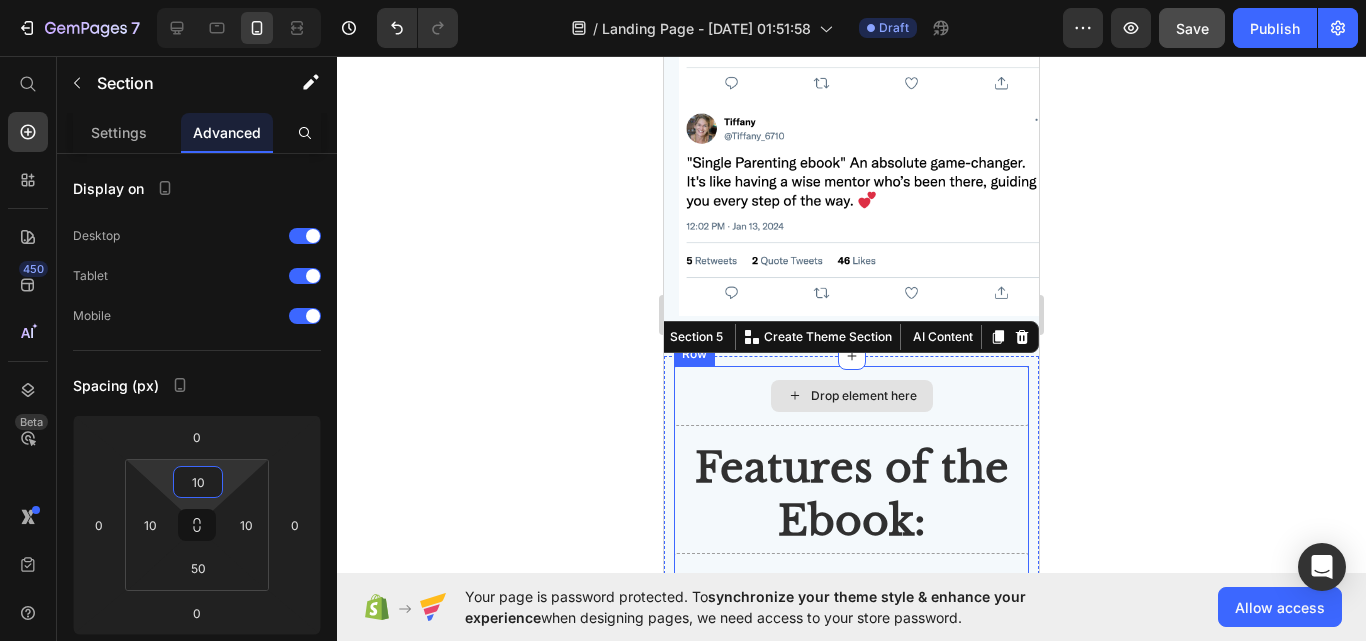 click on "Drop element here" at bounding box center (851, 396) 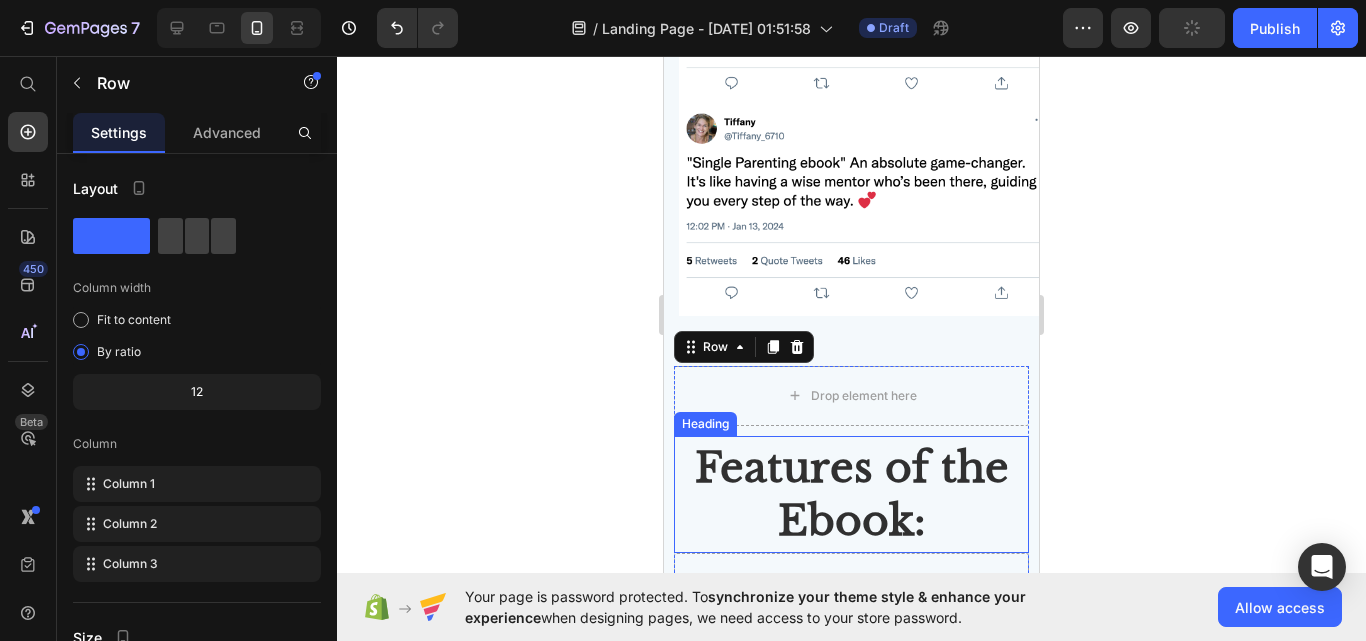 click on "Features of the Ebook:" at bounding box center [852, 494] 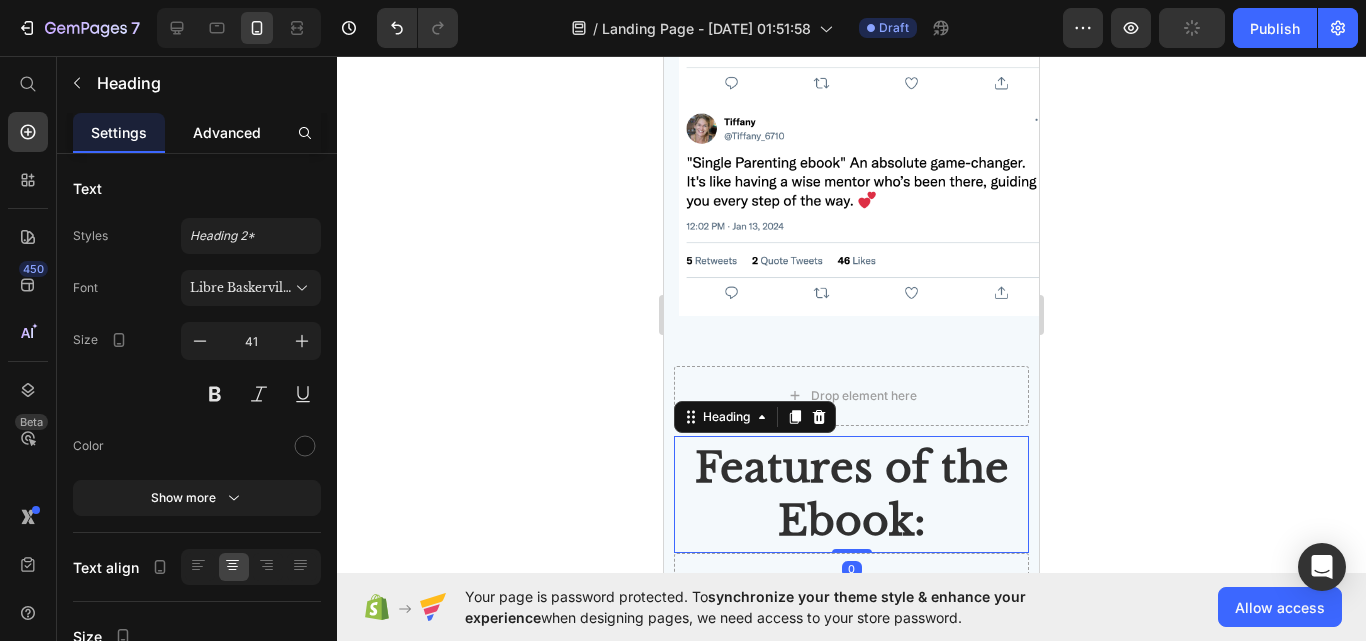 click on "Advanced" at bounding box center [227, 132] 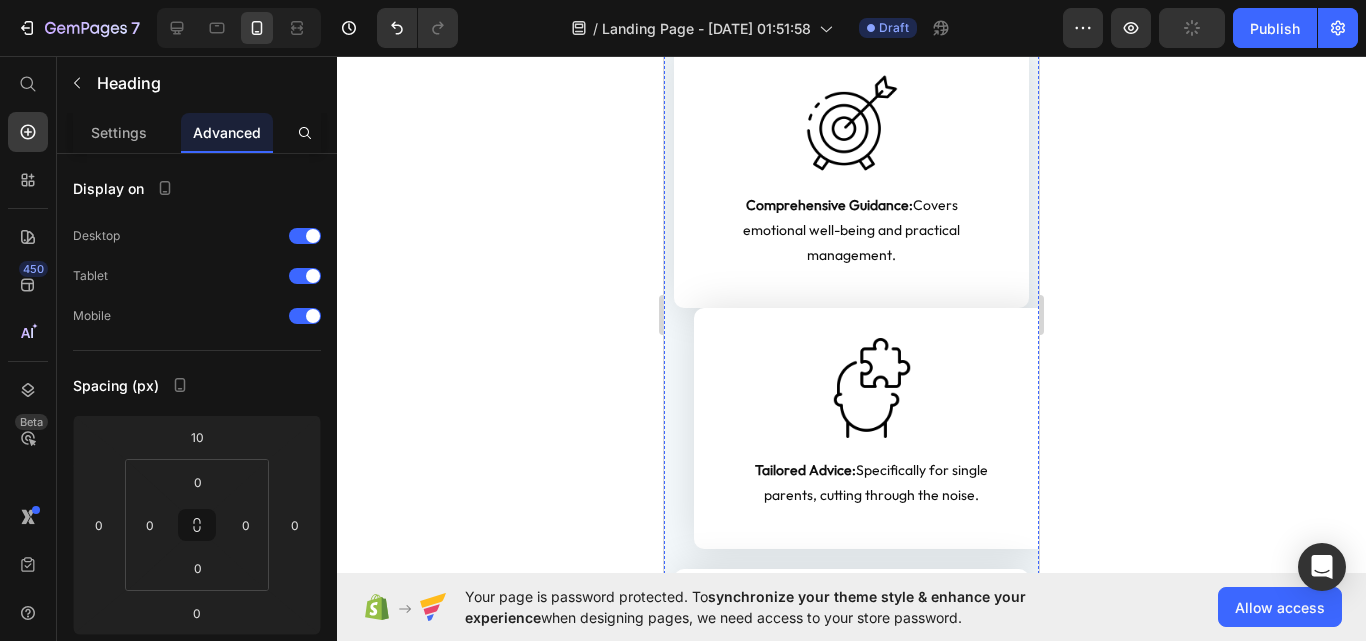 scroll, scrollTop: 4400, scrollLeft: 0, axis: vertical 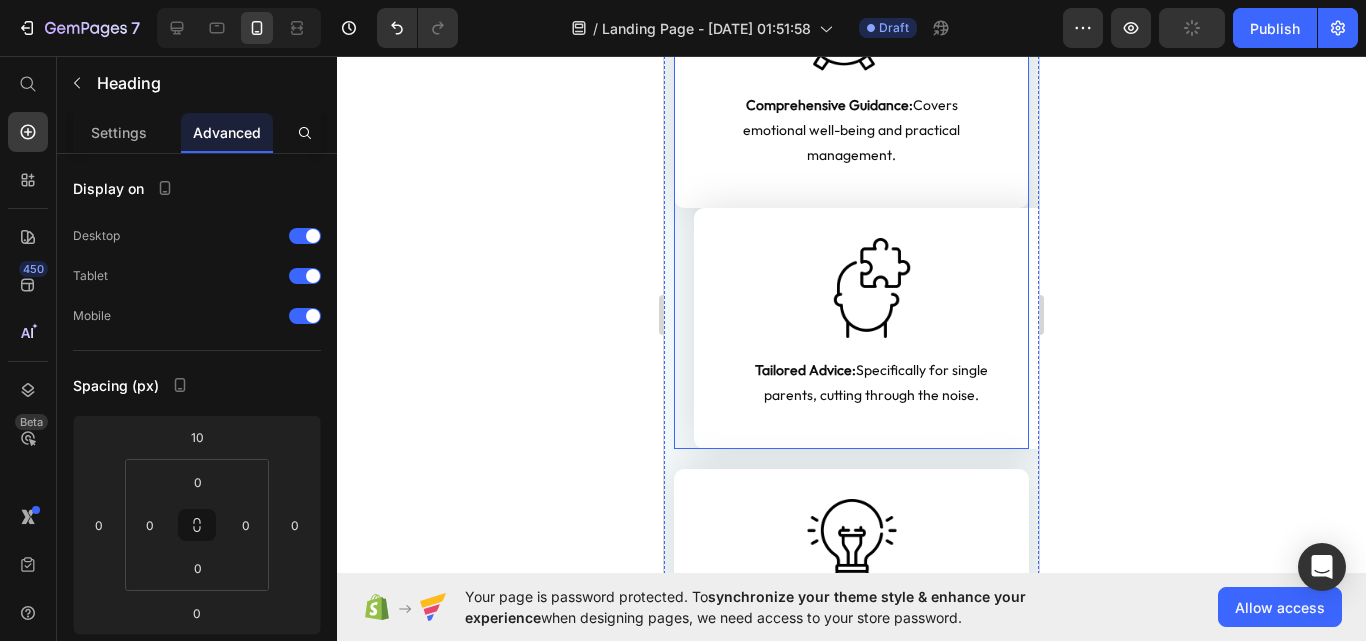 click on "Image Tailored Advice:  Specifically for single parents, cutting through the noise. Text Block Row" at bounding box center (851, 328) 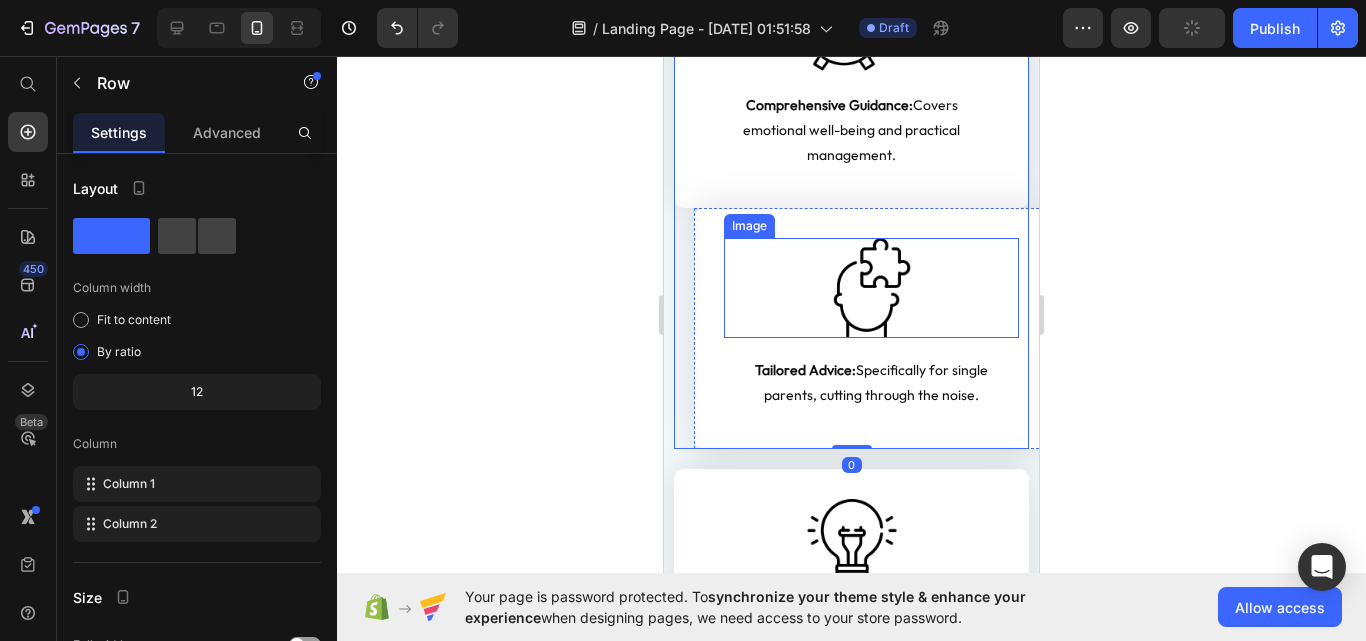 click at bounding box center (871, 288) 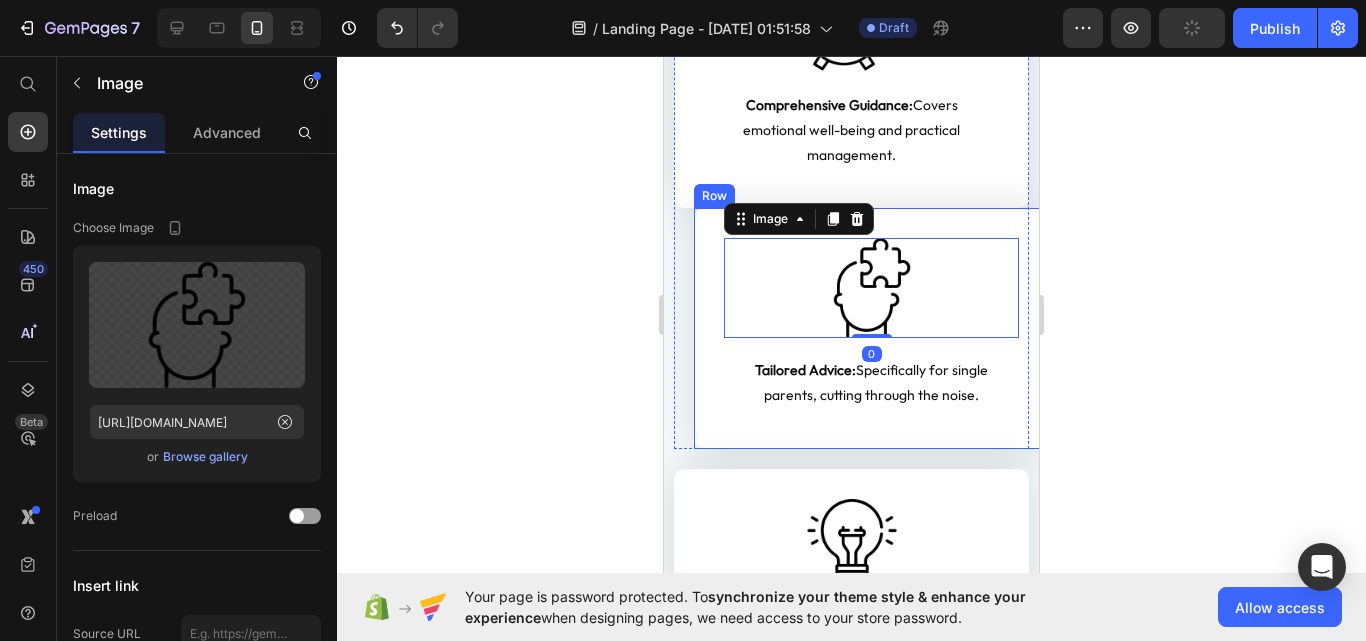 click on "Image   0 Tailored Advice:  Specifically for single parents, cutting through the noise. Text Block Row" at bounding box center [871, 328] 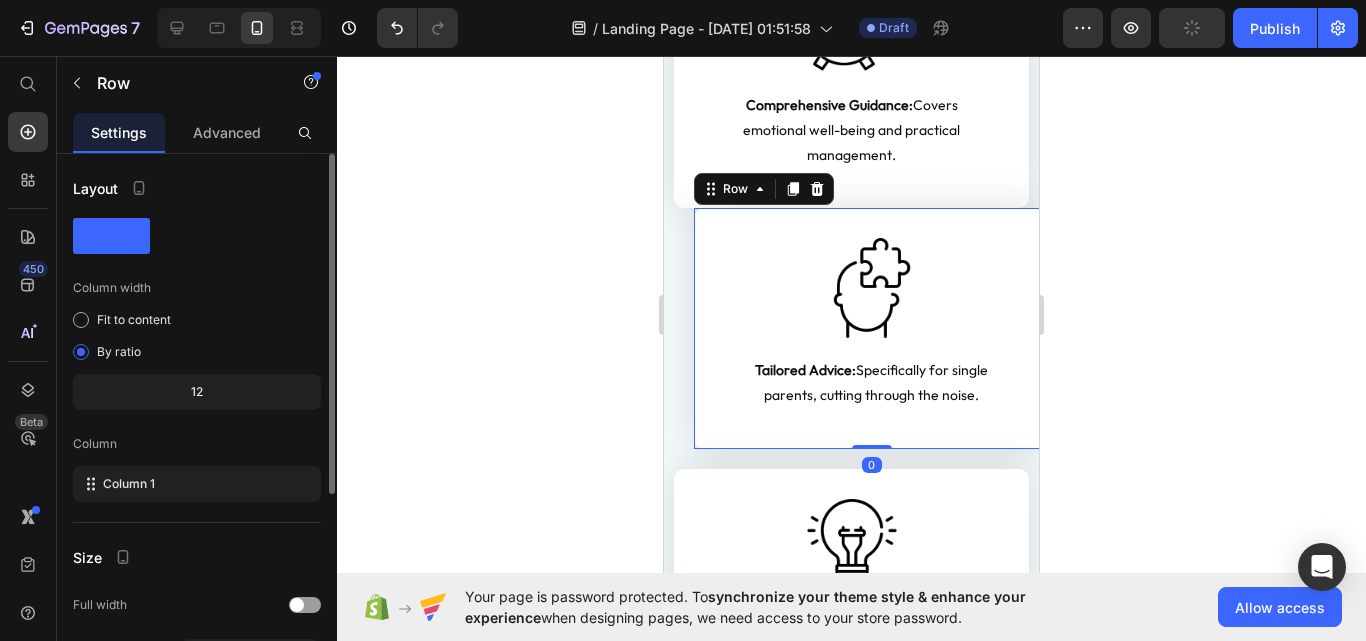 drag, startPoint x: 251, startPoint y: 132, endPoint x: 230, endPoint y: 169, distance: 42.544094 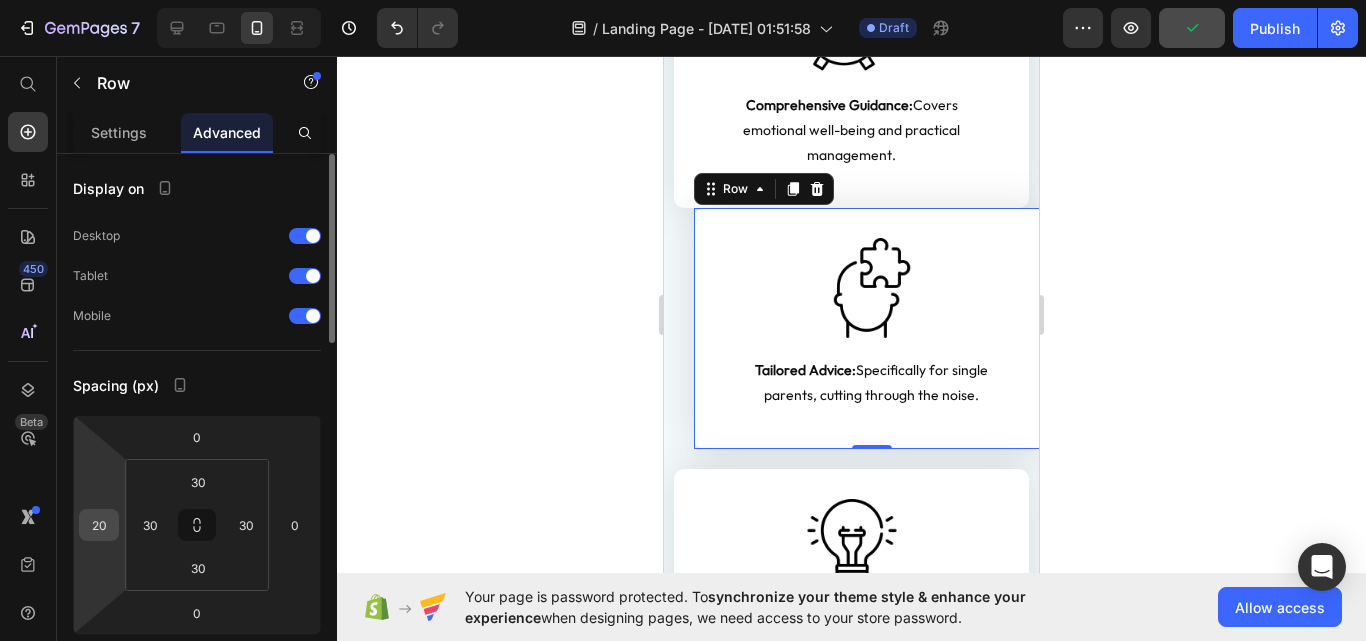click on "20" at bounding box center [99, 525] 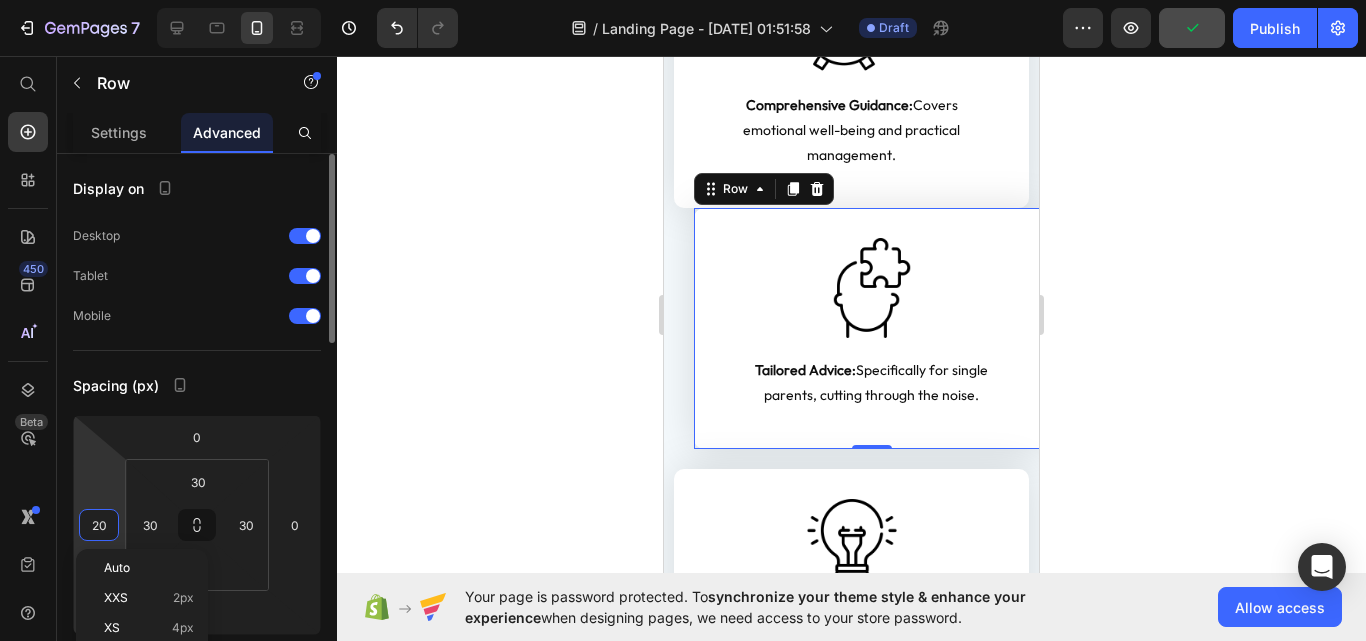click on "20" at bounding box center [99, 525] 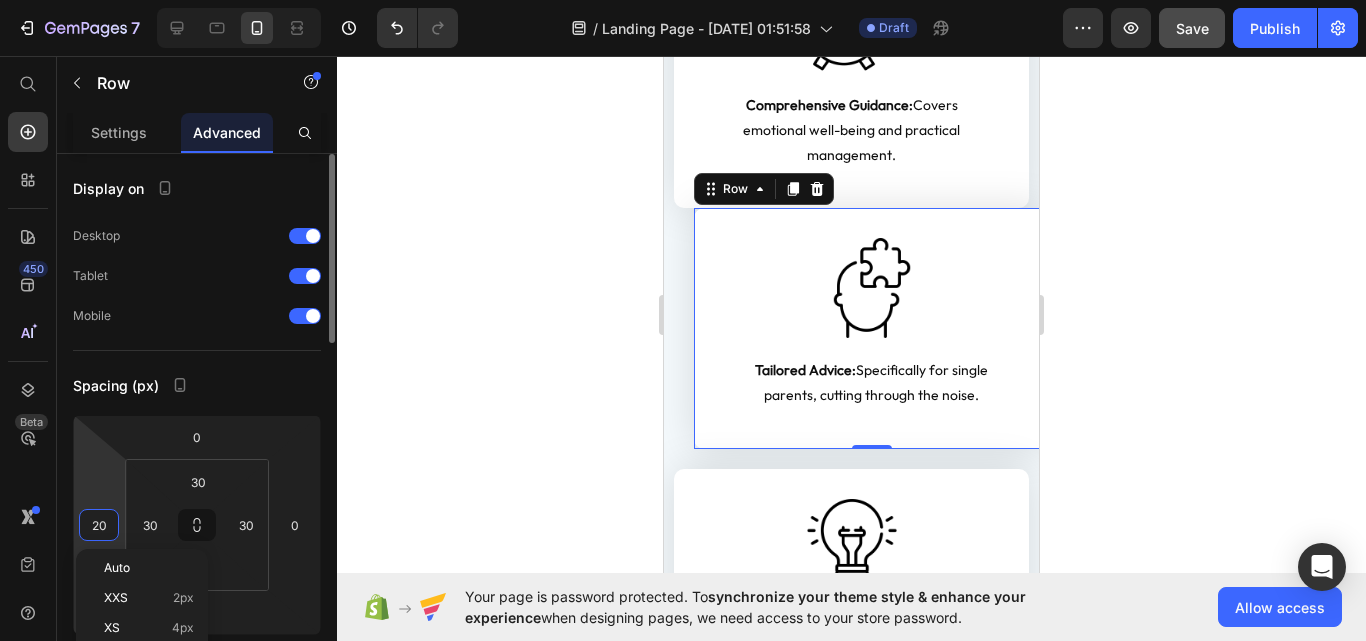 type 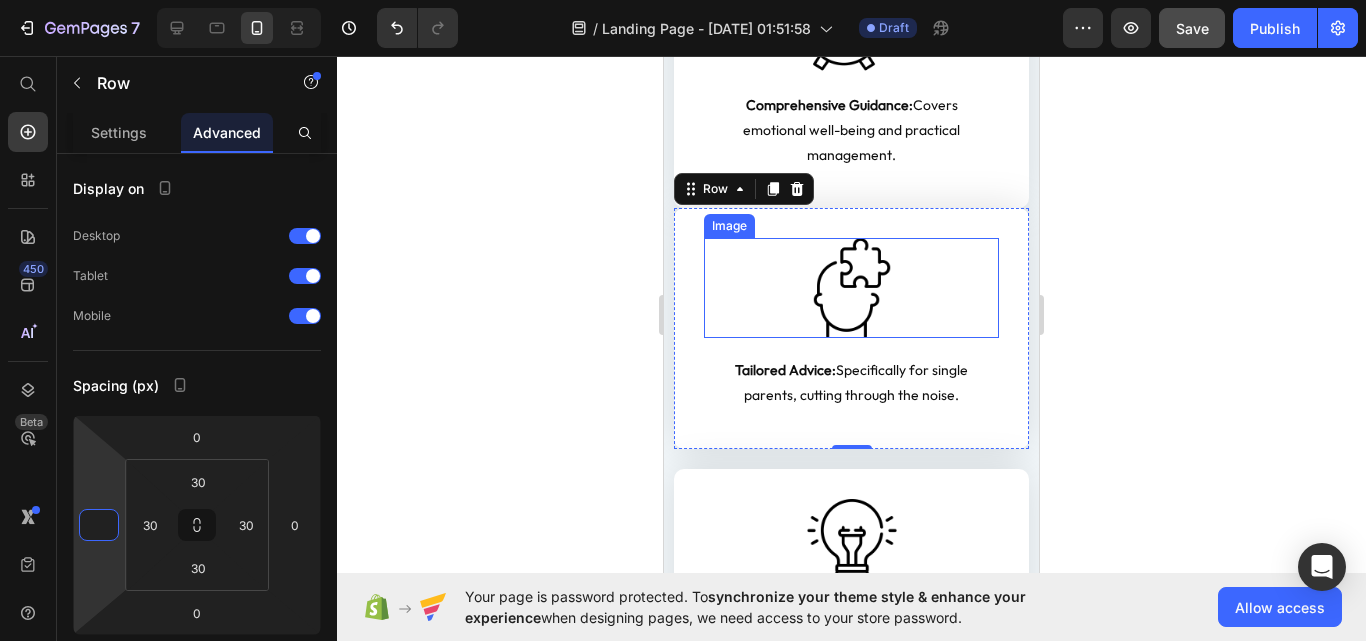 scroll, scrollTop: 4800, scrollLeft: 0, axis: vertical 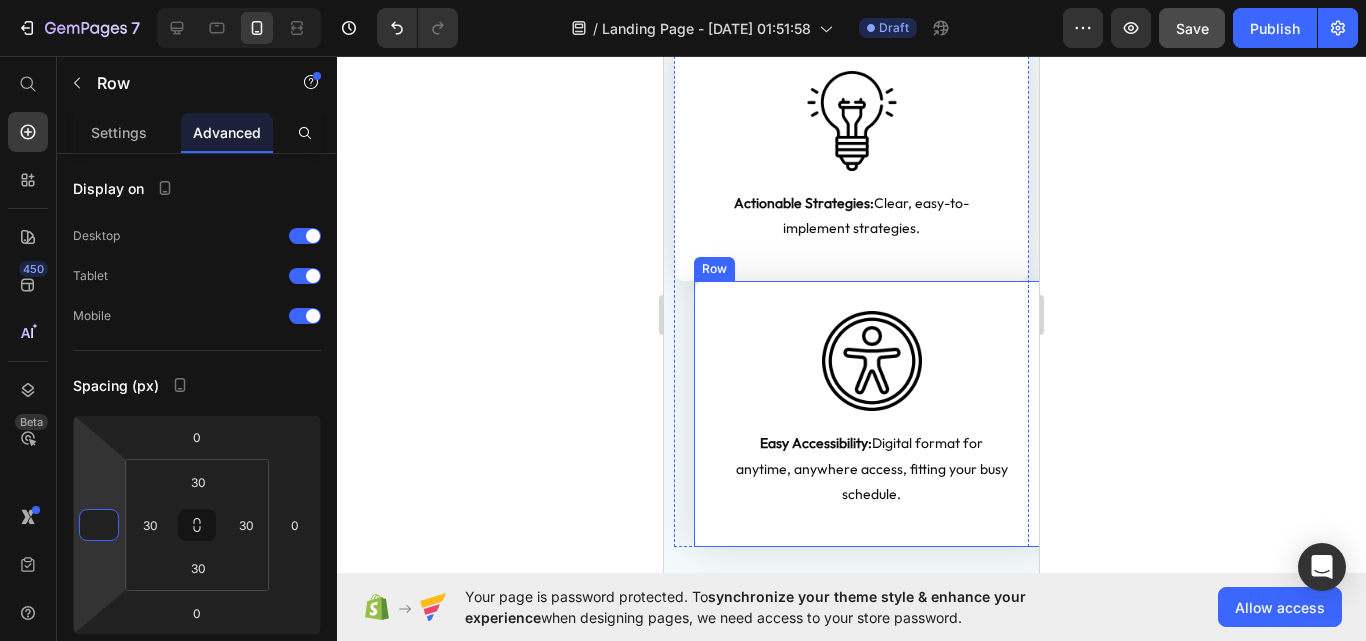 click on "Image Easy Accessibility:  Digital format for anytime, anywhere access, fitting your busy schedule. Text Block Row" at bounding box center [871, 414] 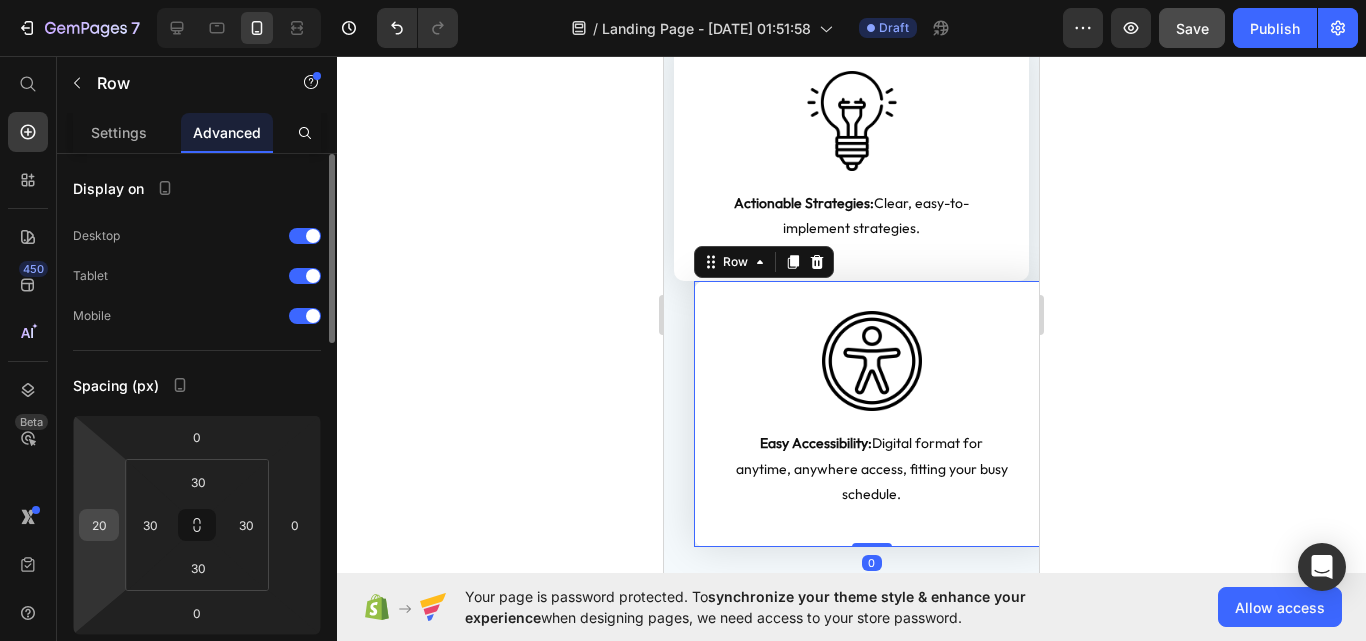 click on "20" at bounding box center (99, 525) 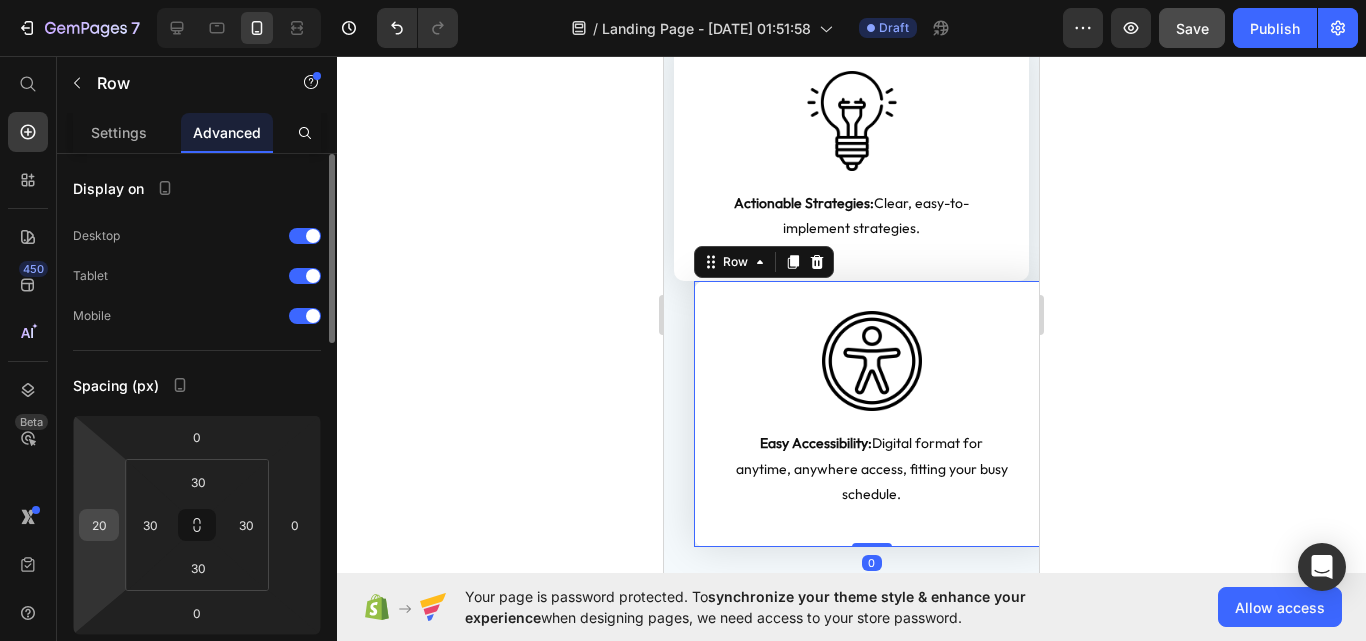 click on "20" at bounding box center (99, 525) 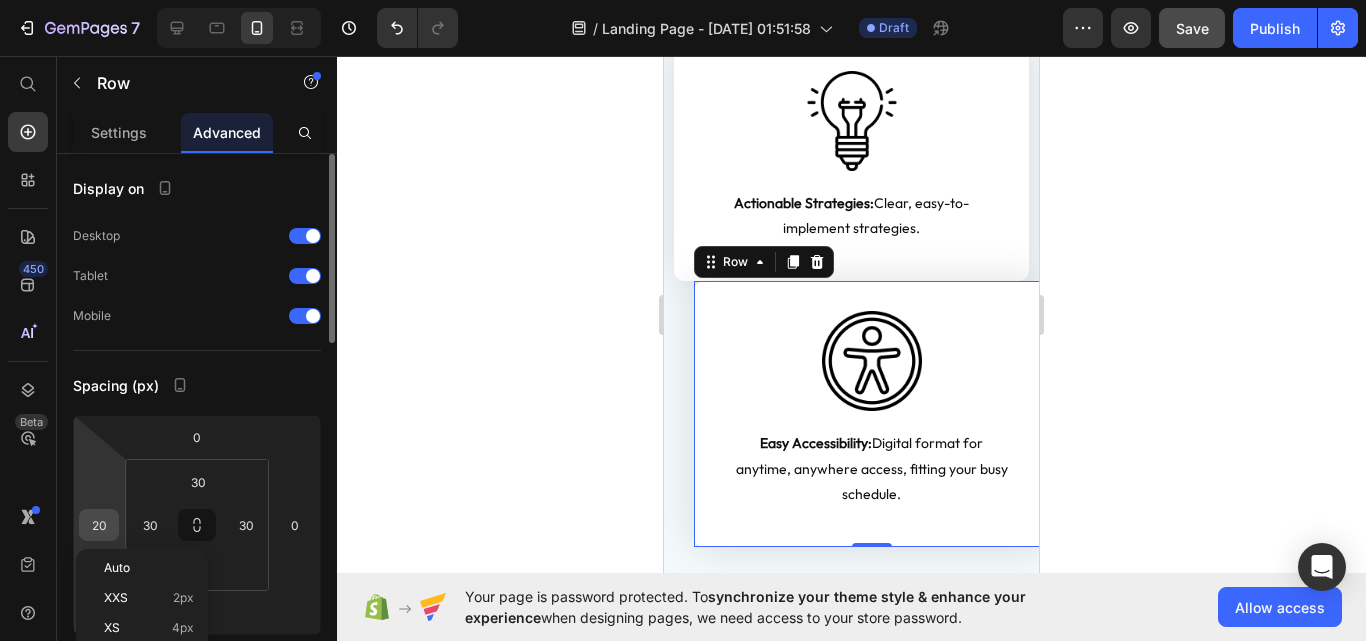 click on "20" at bounding box center [99, 525] 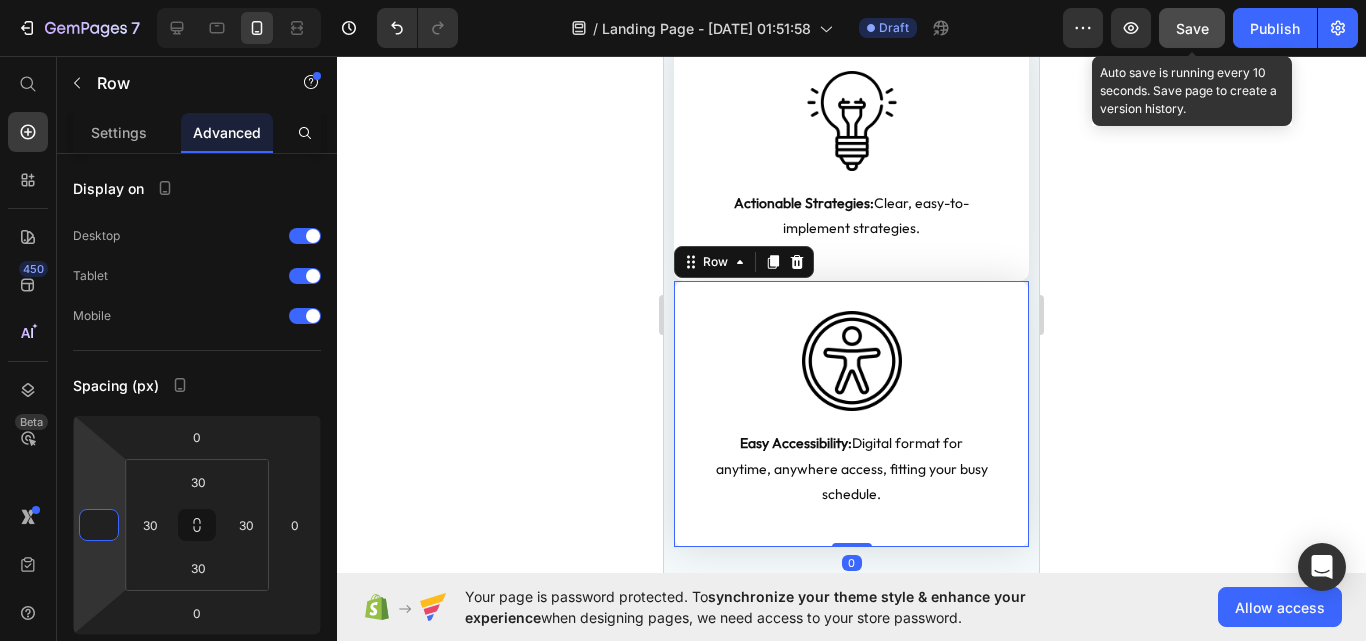 type on "0" 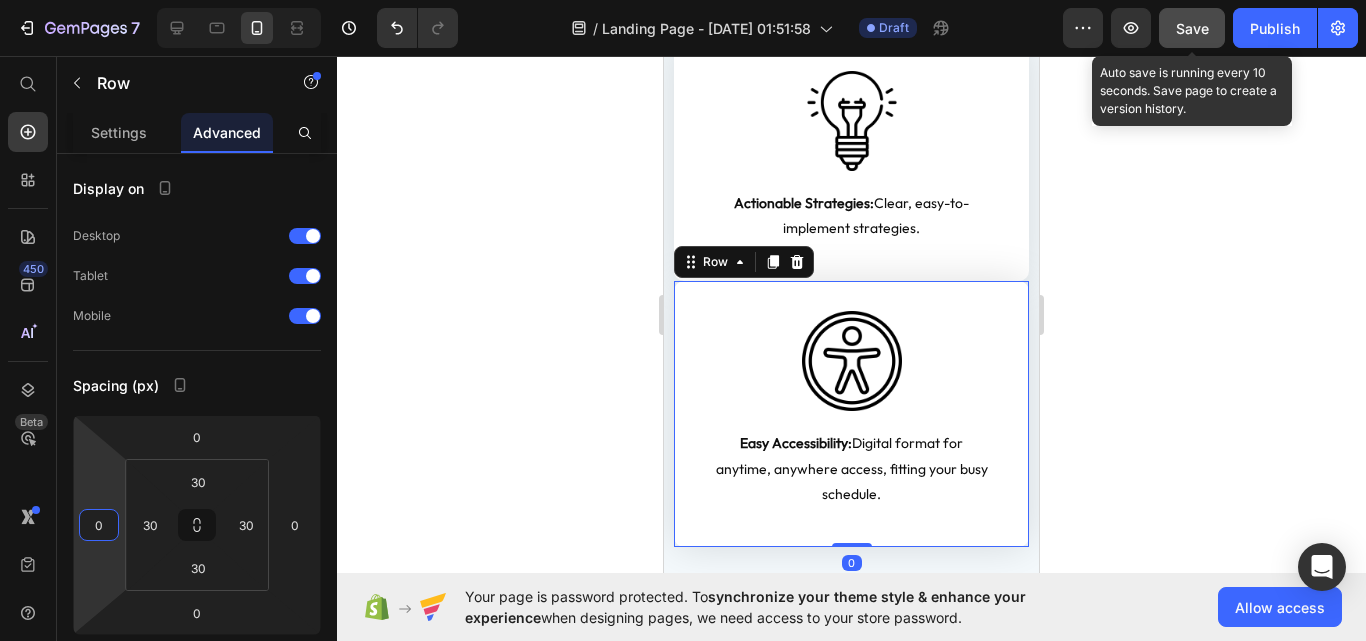 click on "Save" at bounding box center (1192, 28) 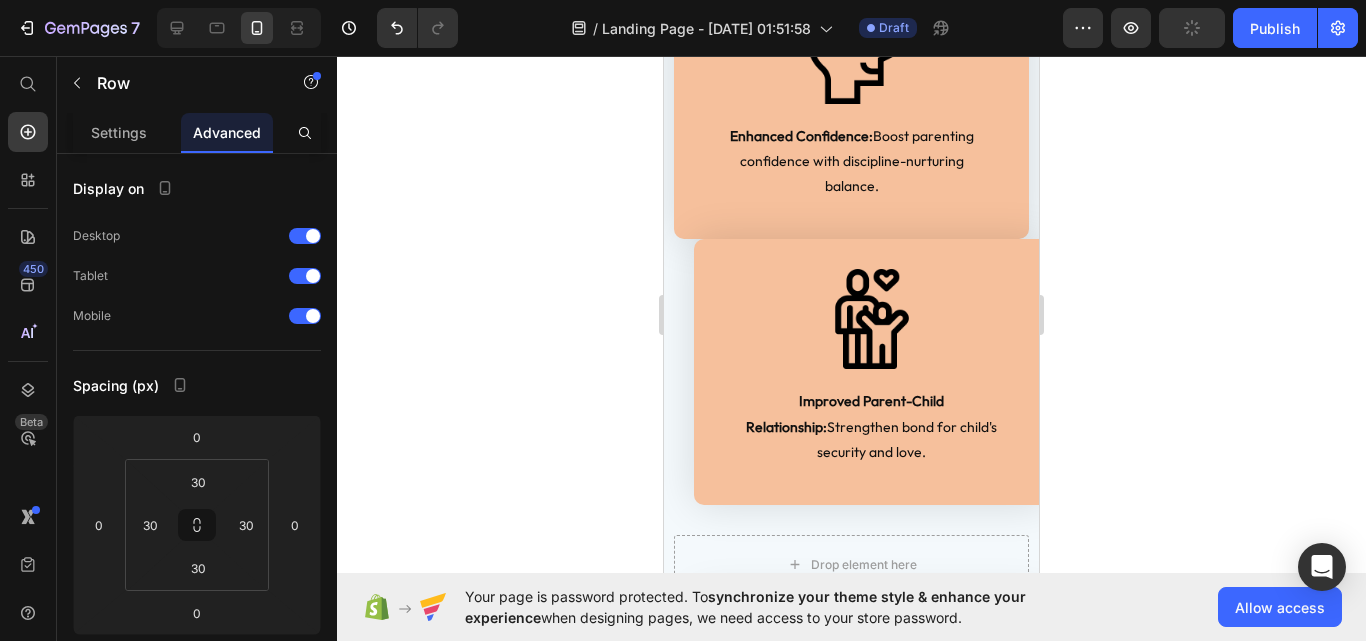 scroll, scrollTop: 5800, scrollLeft: 0, axis: vertical 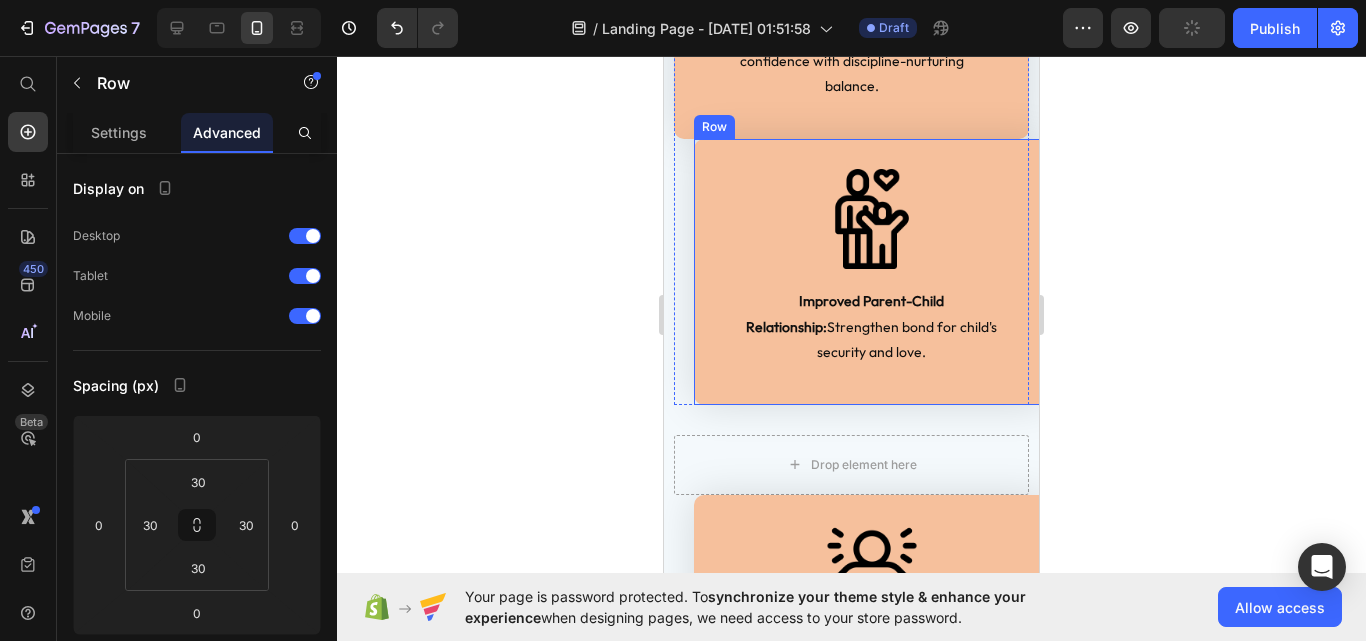 click on "Image Improved Parent-Child Relationship:  Strengthen bond for child's security and love. Text Block Row" at bounding box center [871, 272] 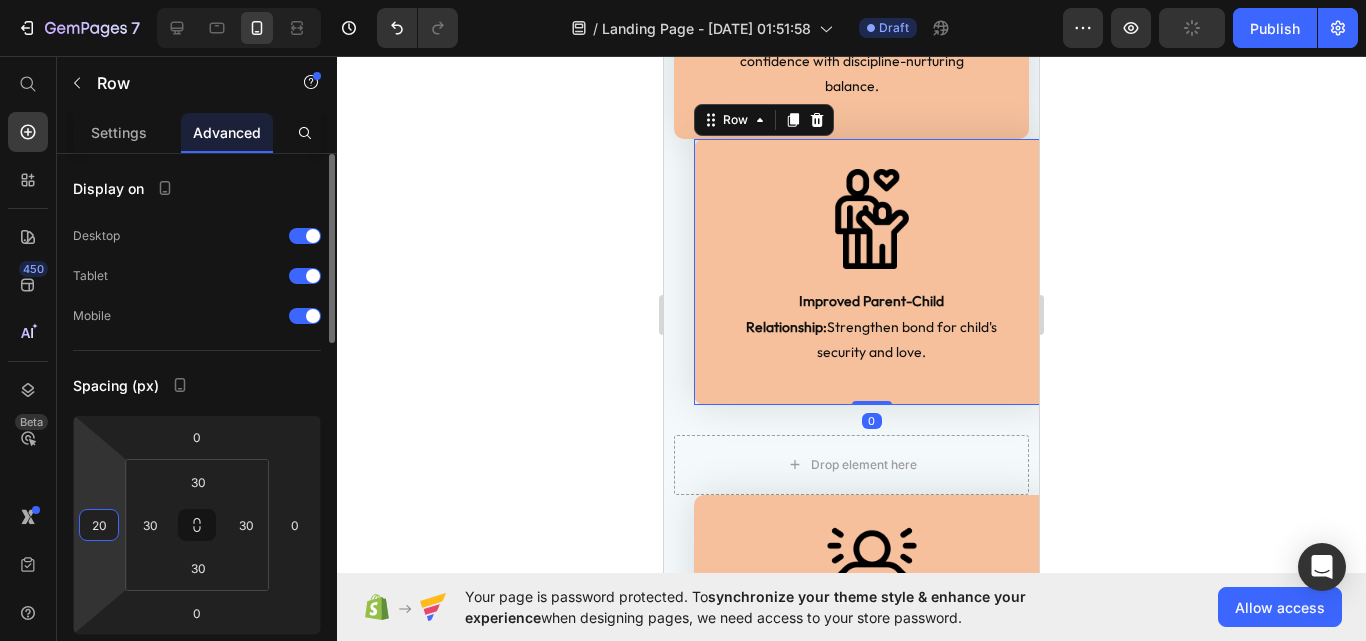 click on "20" at bounding box center [99, 525] 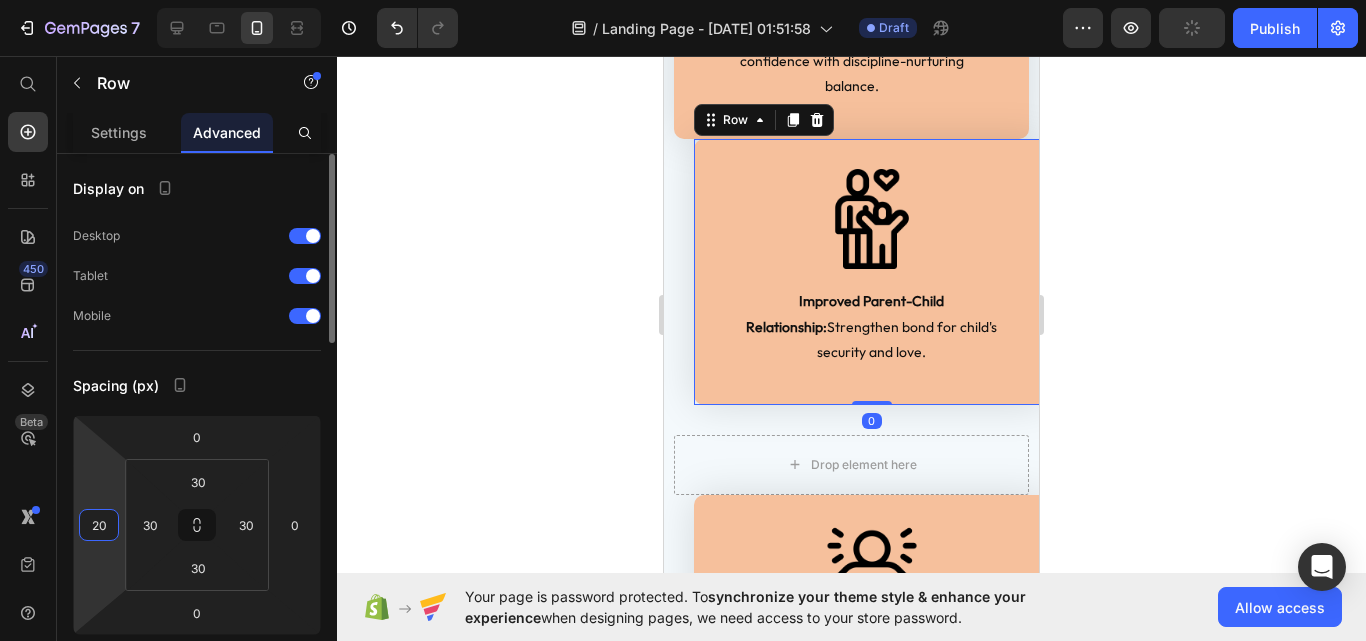 click on "20" at bounding box center (99, 525) 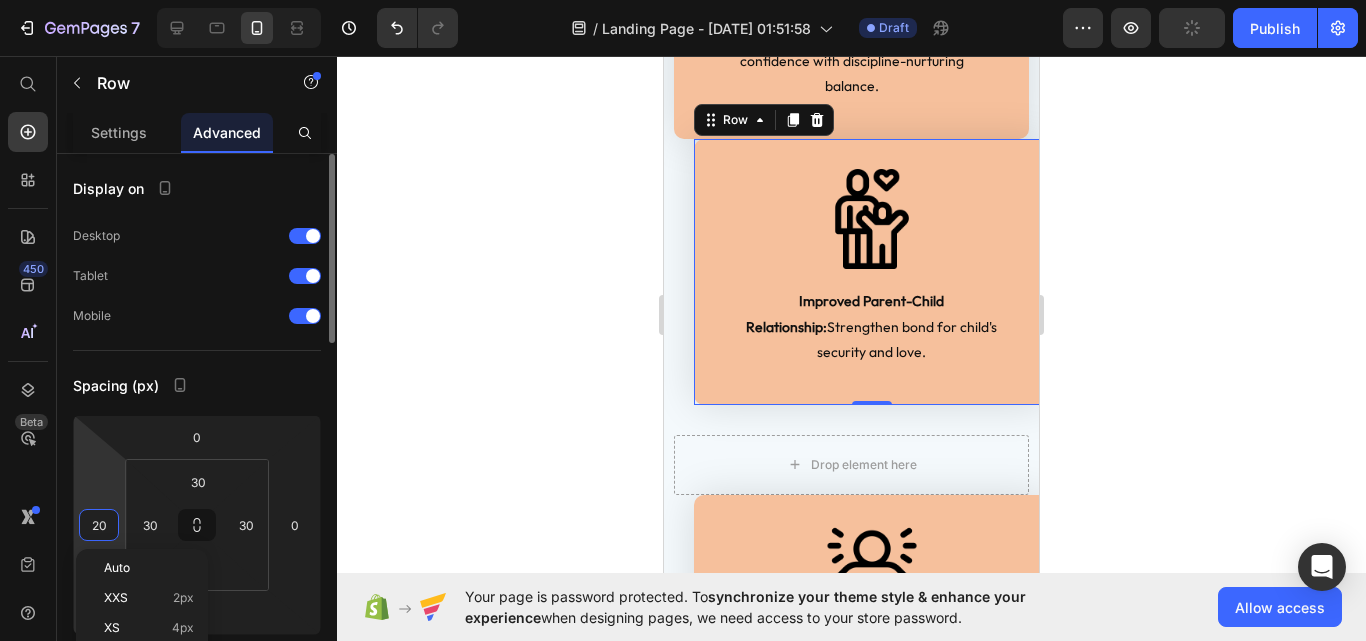 type 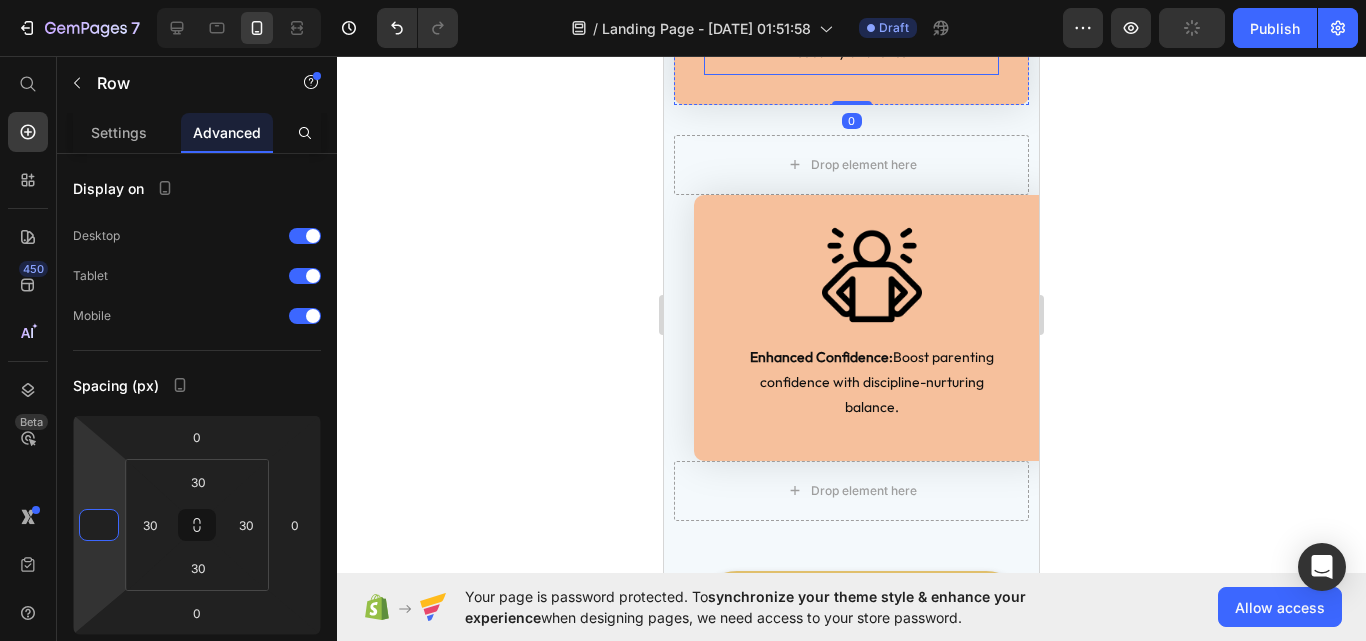 scroll, scrollTop: 6200, scrollLeft: 0, axis: vertical 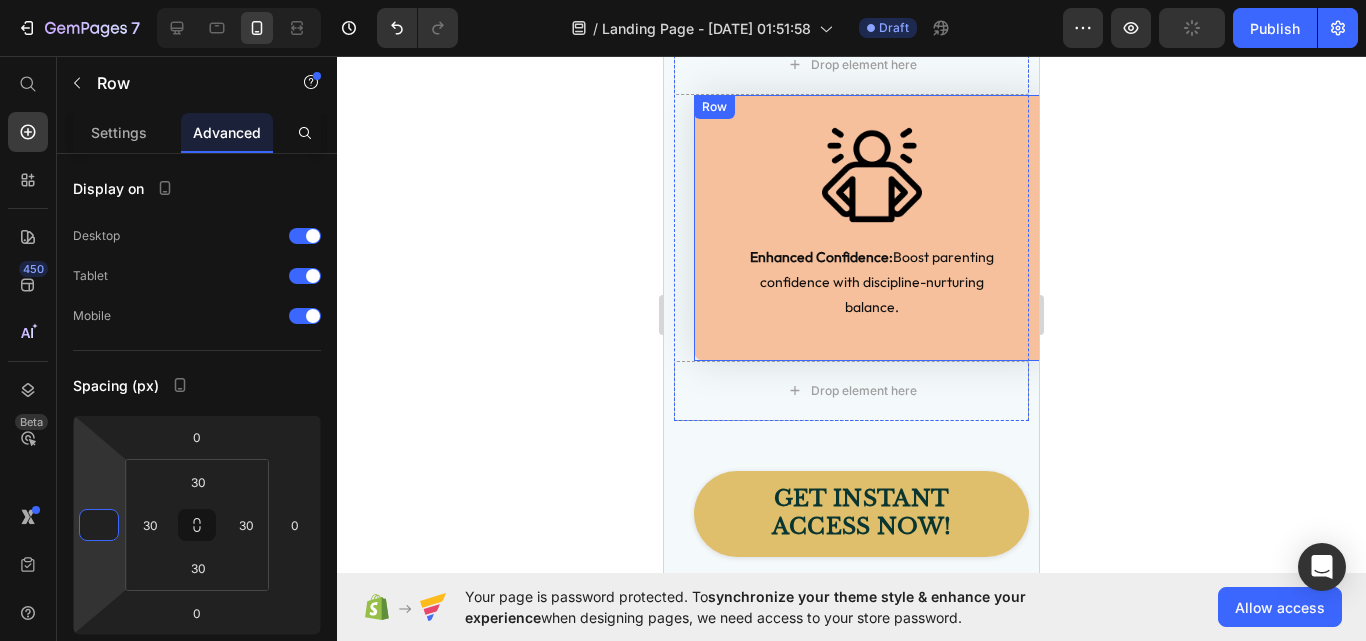 click on "Image Enhanced Confidence:  Boost parenting confidence with discipline-nurturing balance. Text Block Row" at bounding box center (871, 228) 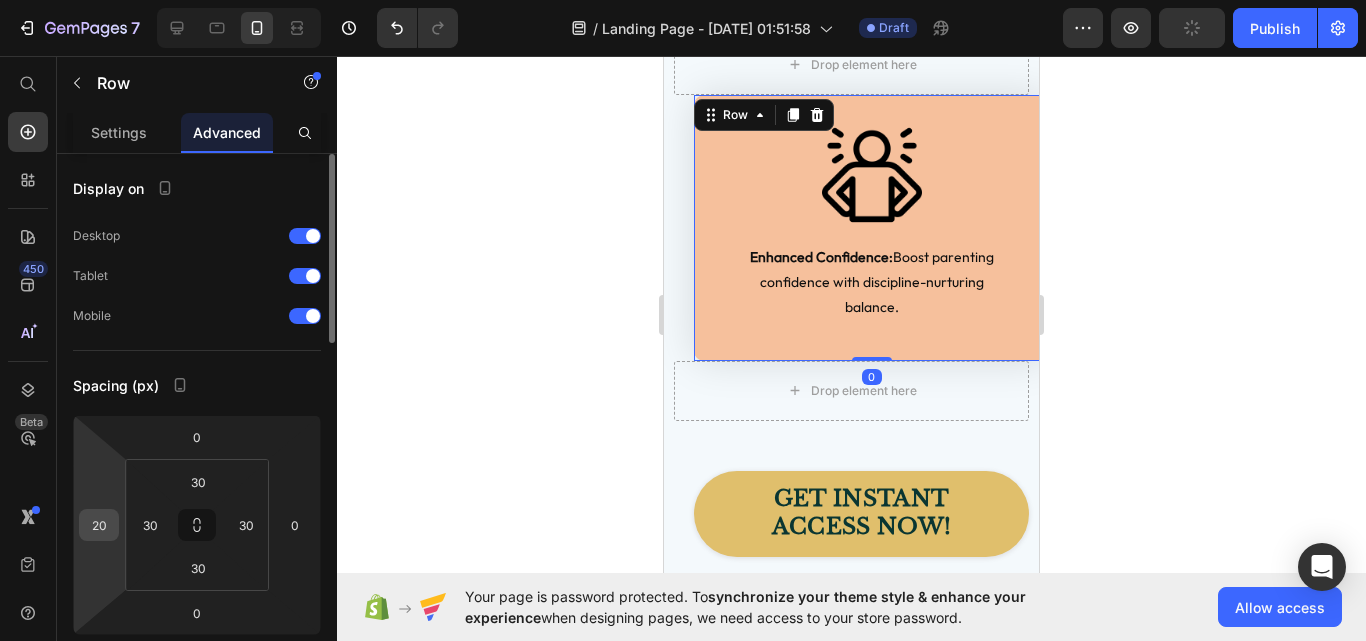 click on "20" at bounding box center (99, 525) 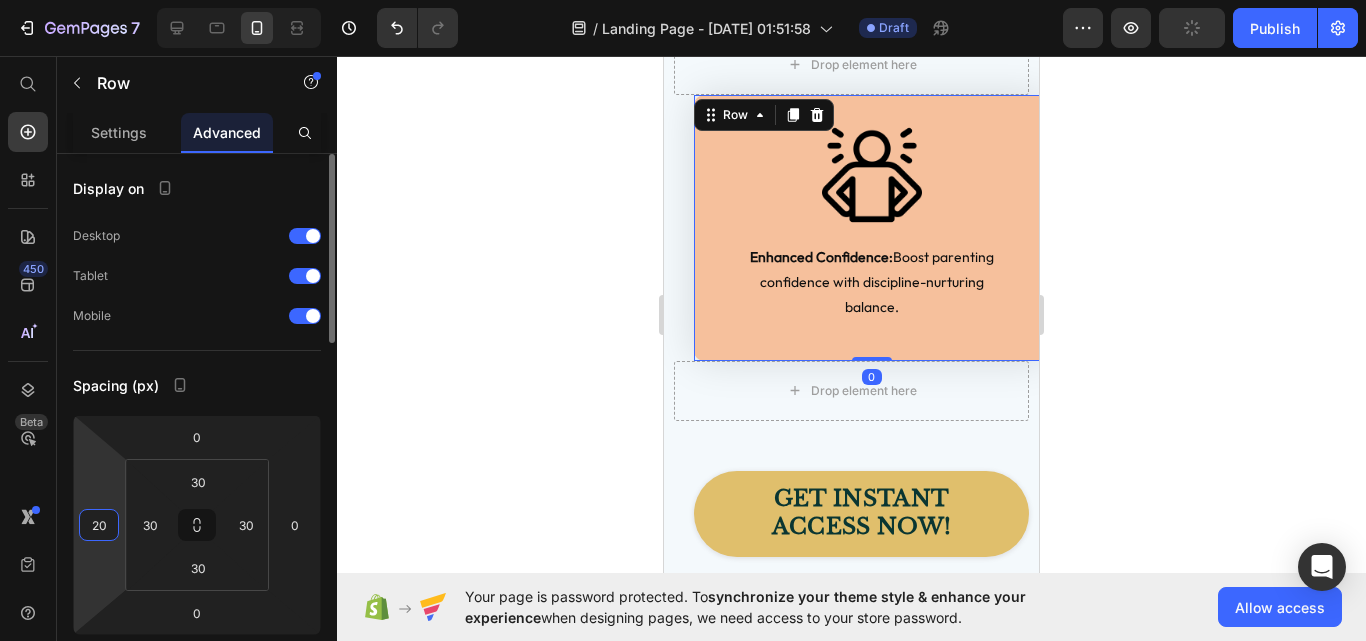 click on "20" at bounding box center (99, 525) 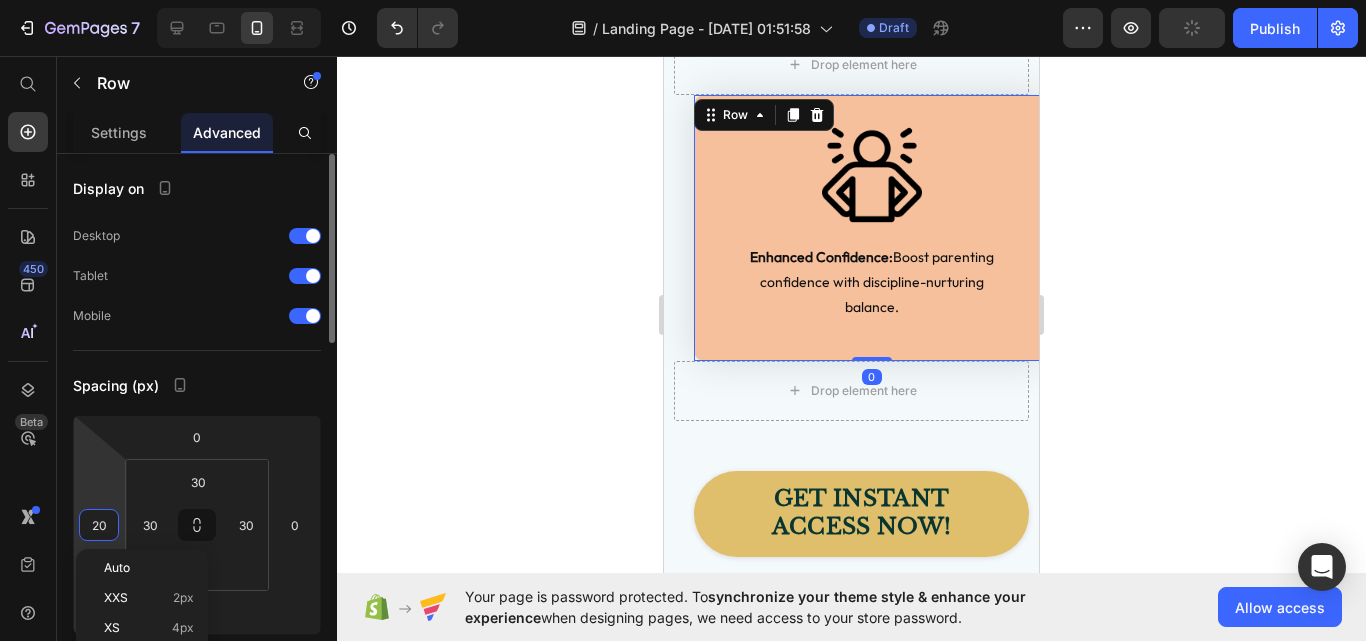 type 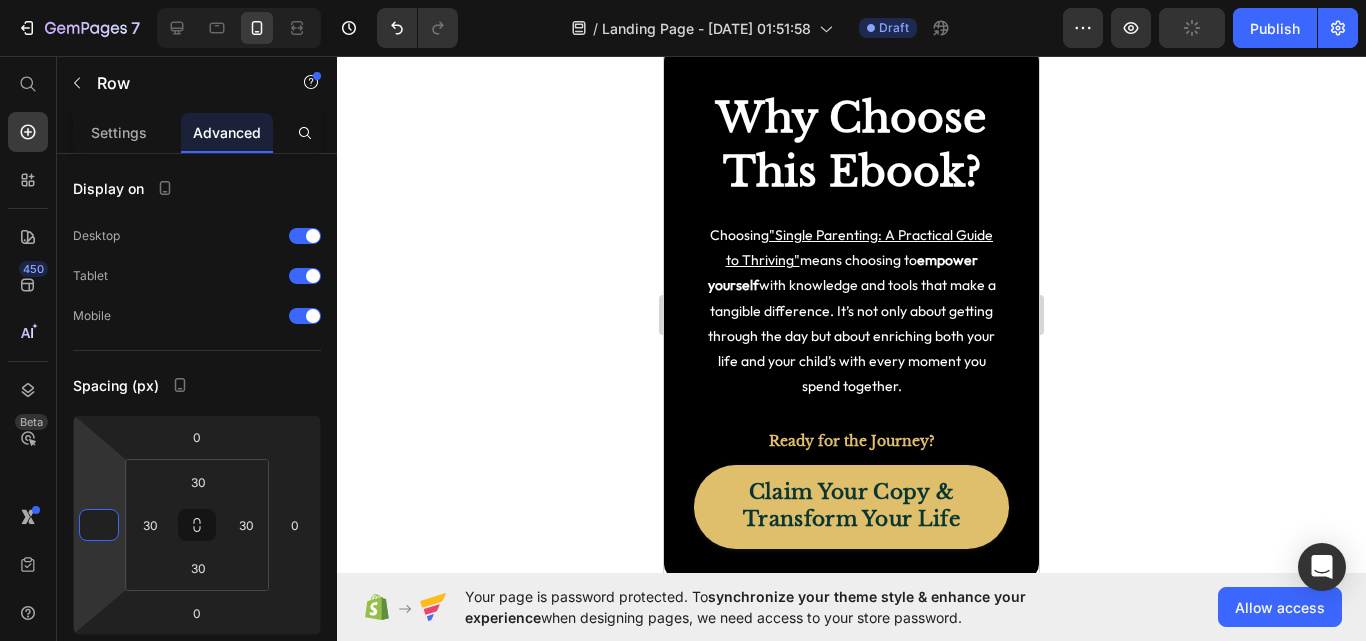 scroll, scrollTop: 8650, scrollLeft: 0, axis: vertical 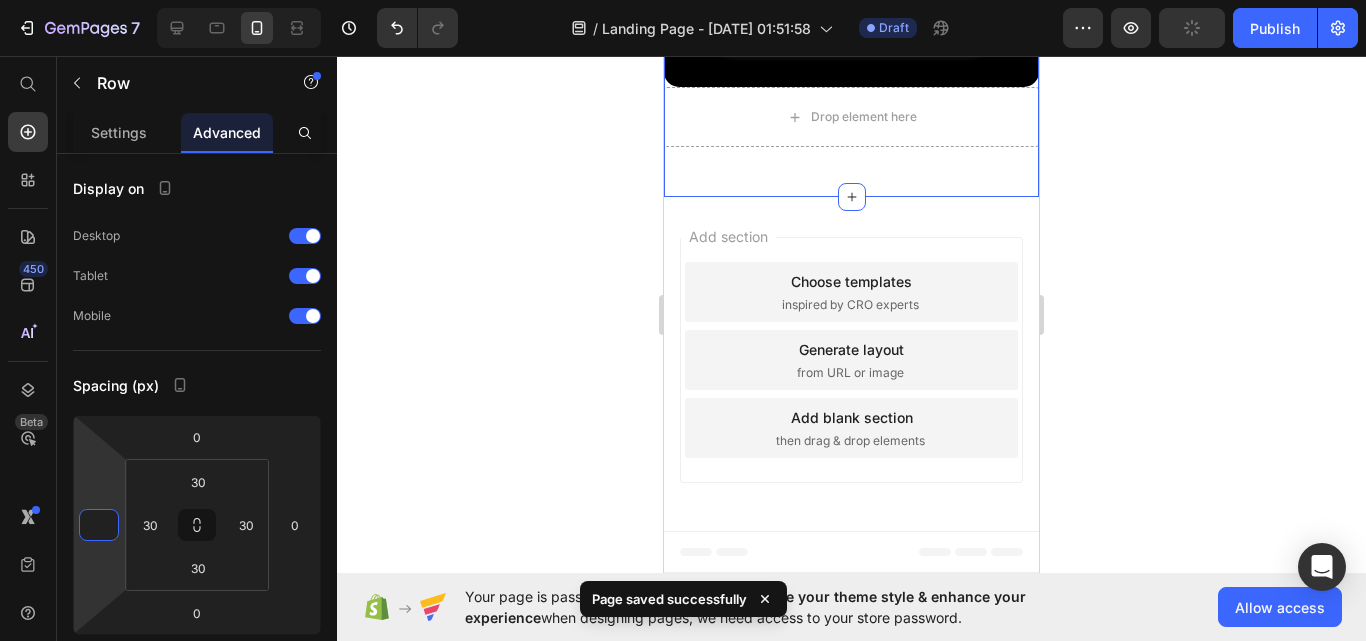 click on "Drop element here Why Choose This Ebook? Heading Choosing  "Single Parenting: A Practical Guide to Thriving"  means choosing to  empower yourself  with knowledge and tools that make a tangible difference. It’s not only about getting through the day but about enriching both your life and your child’s with every moment you spend together. Text Block Ready for the Journey? Text Block Claim Your Copy & Transform Your Life Button Row
Drop element here Row Section 7" at bounding box center [851, -179] 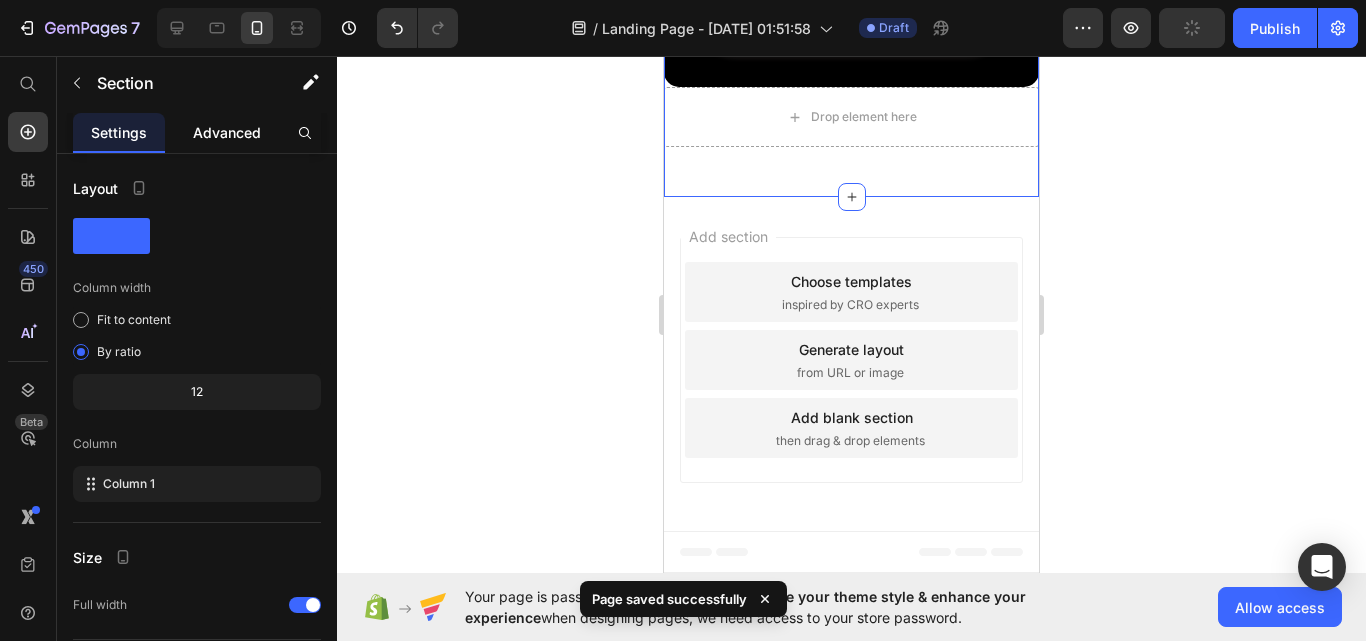 click on "Advanced" at bounding box center (227, 132) 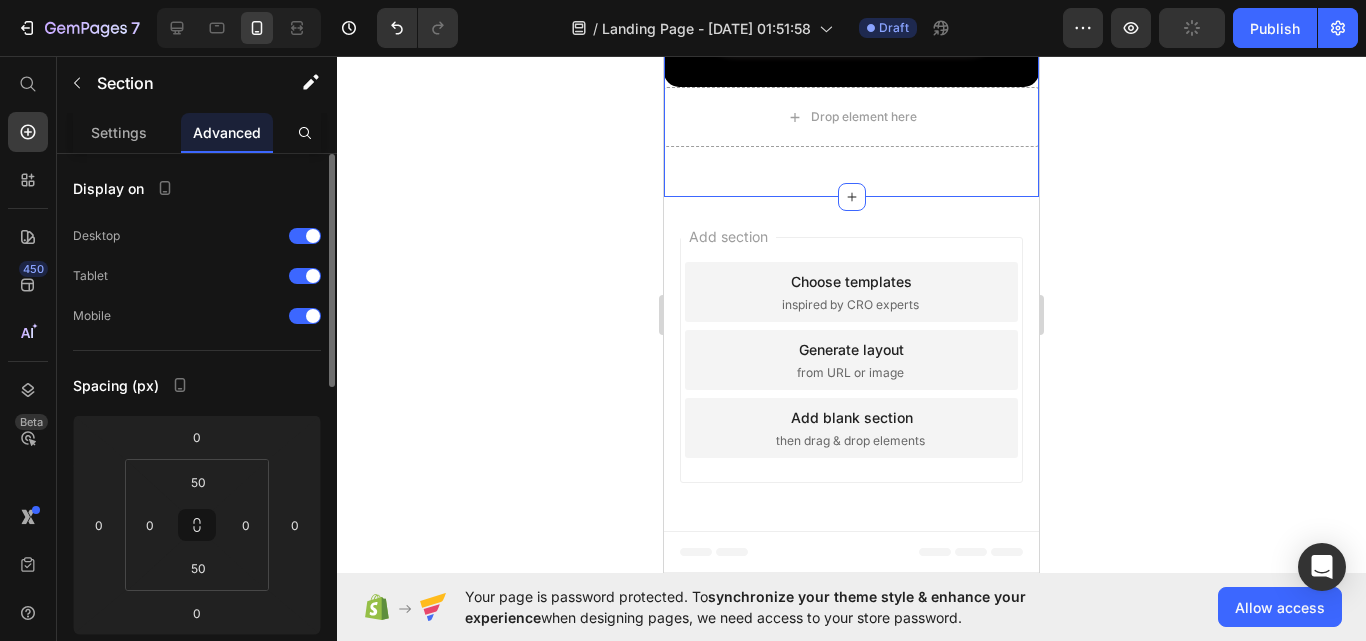 scroll, scrollTop: 100, scrollLeft: 0, axis: vertical 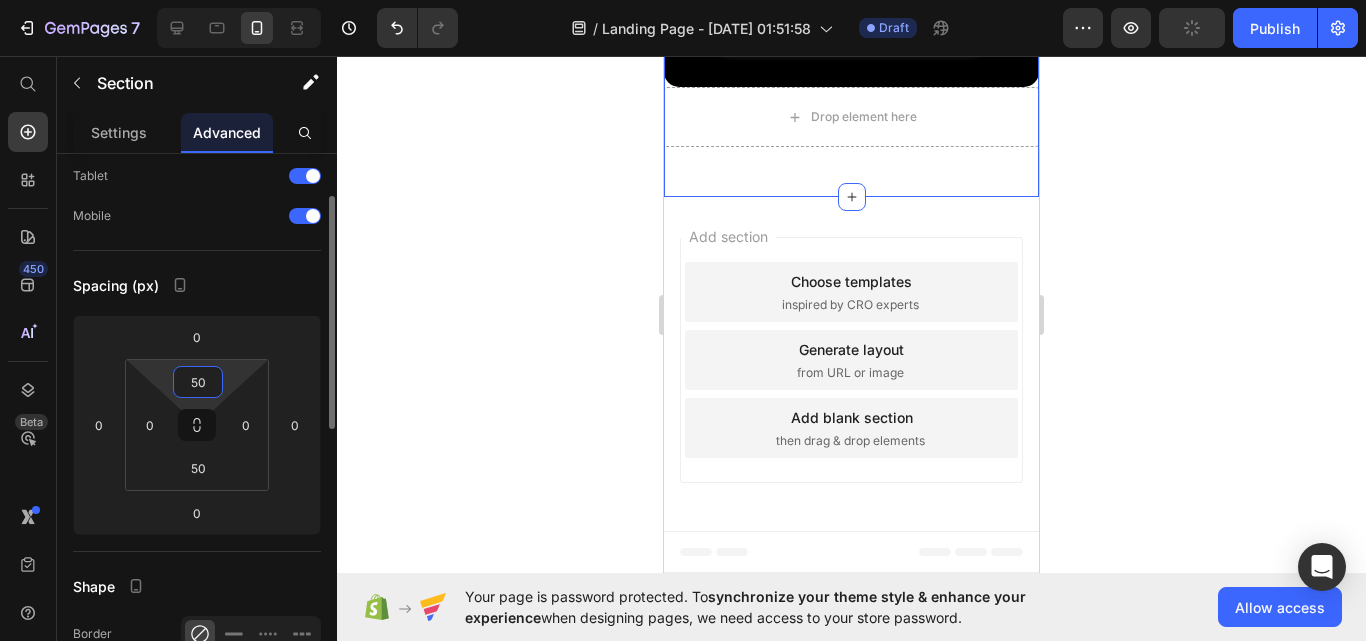 click on "50" at bounding box center [198, 382] 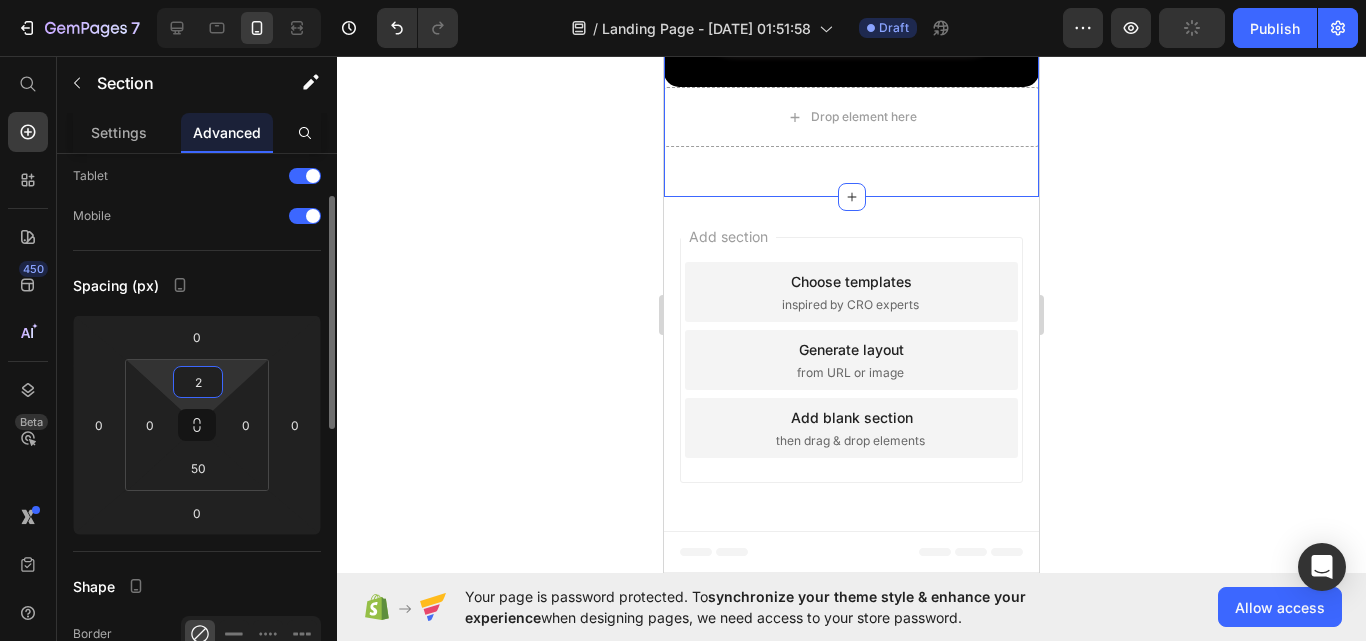 scroll, scrollTop: 8602, scrollLeft: 0, axis: vertical 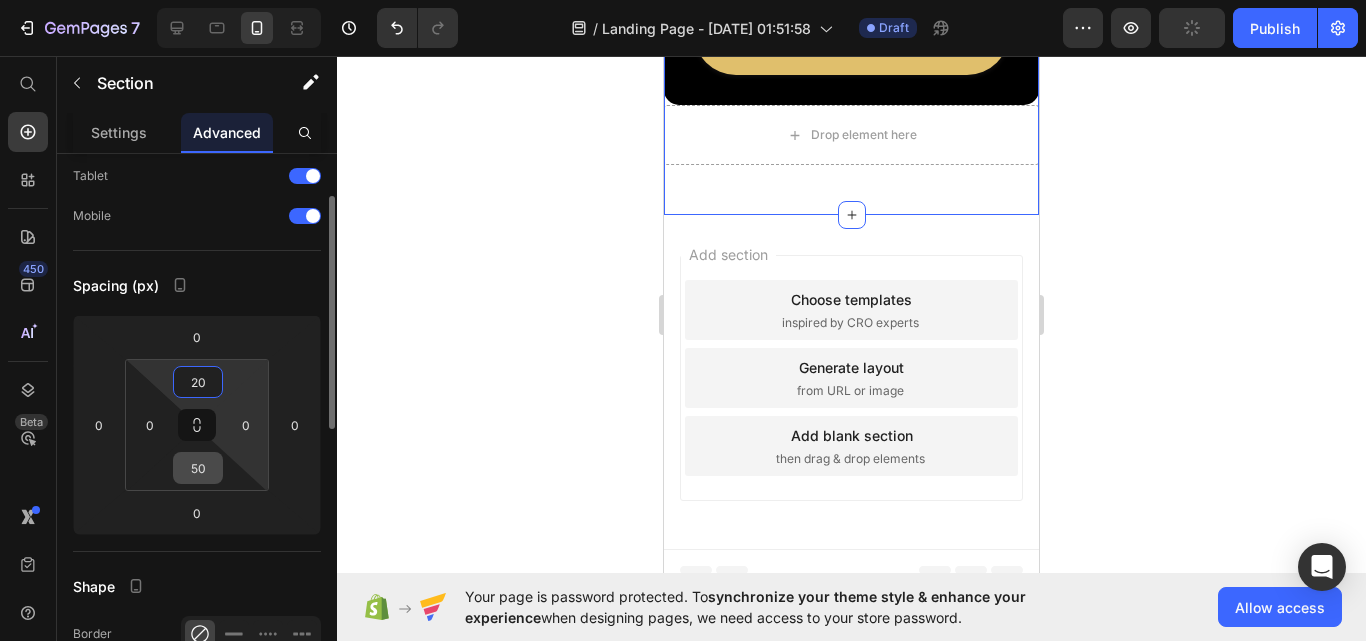 type on "20" 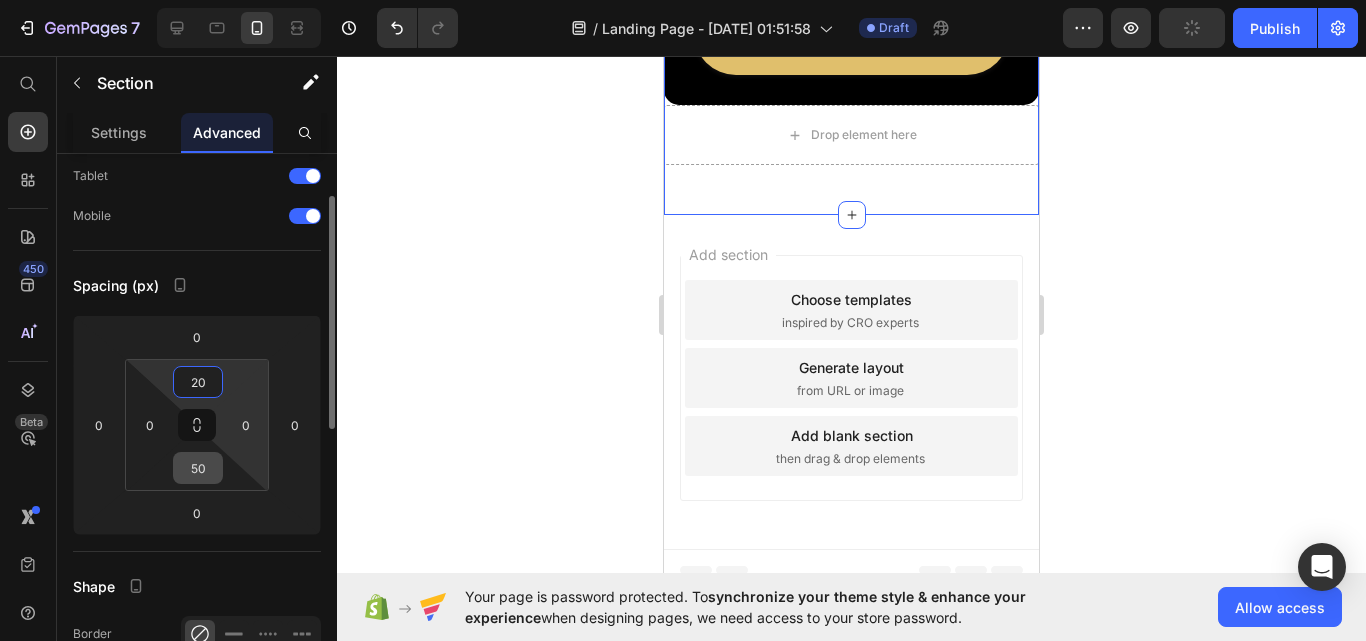 click on "50" at bounding box center [198, 468] 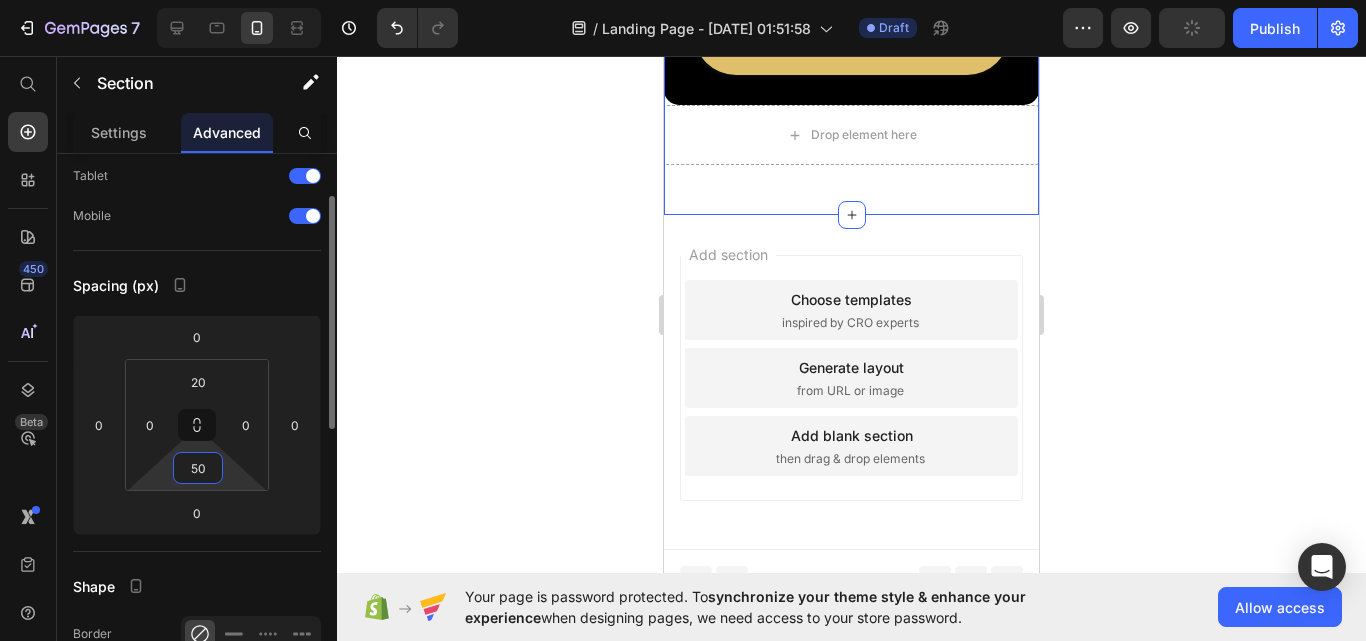 click on "50" at bounding box center (198, 468) 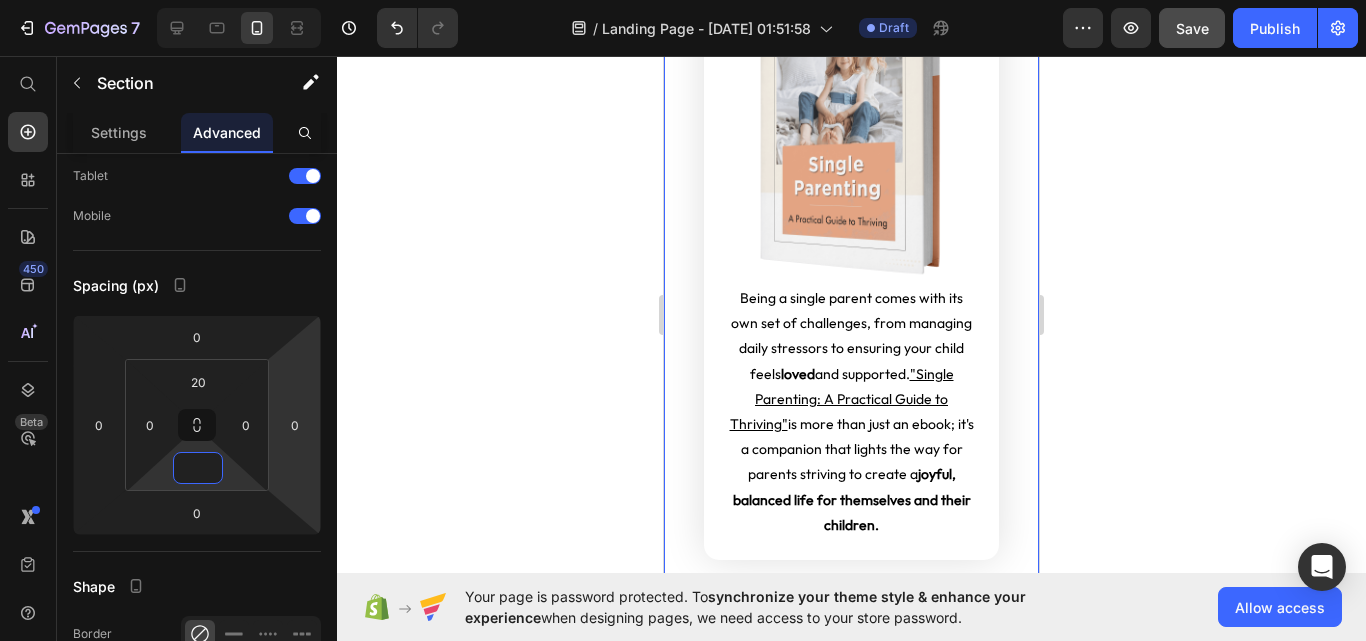 scroll, scrollTop: 7070, scrollLeft: 0, axis: vertical 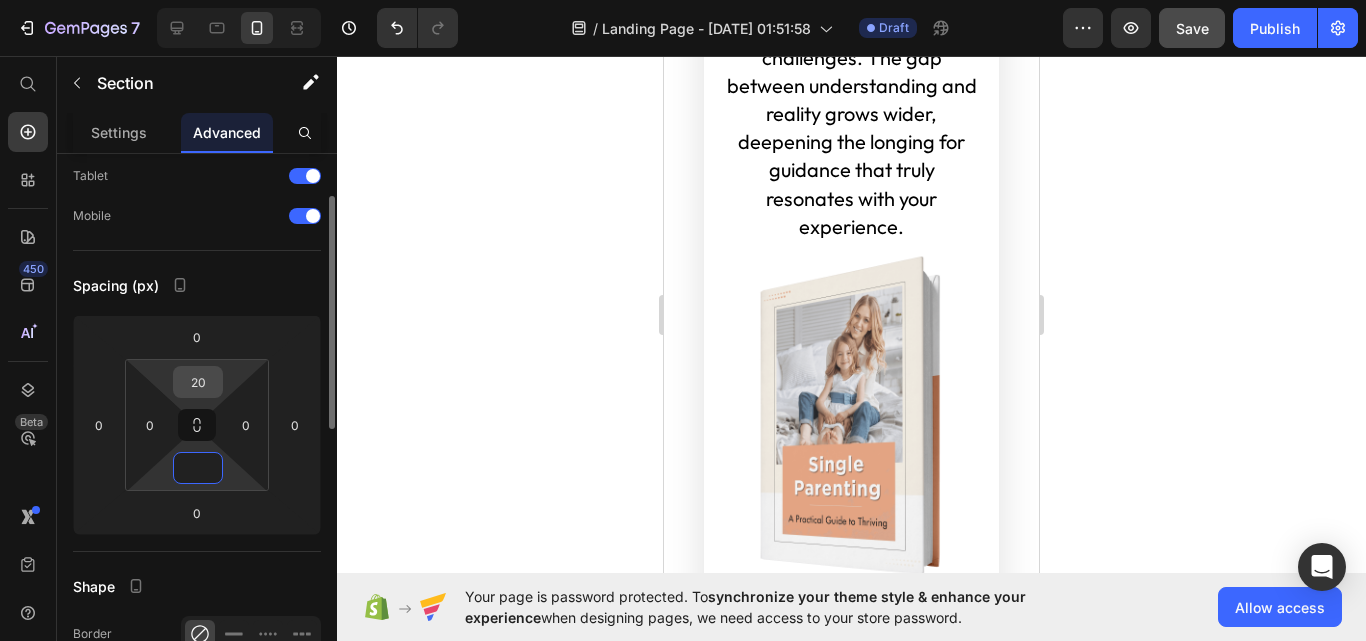 type on "0" 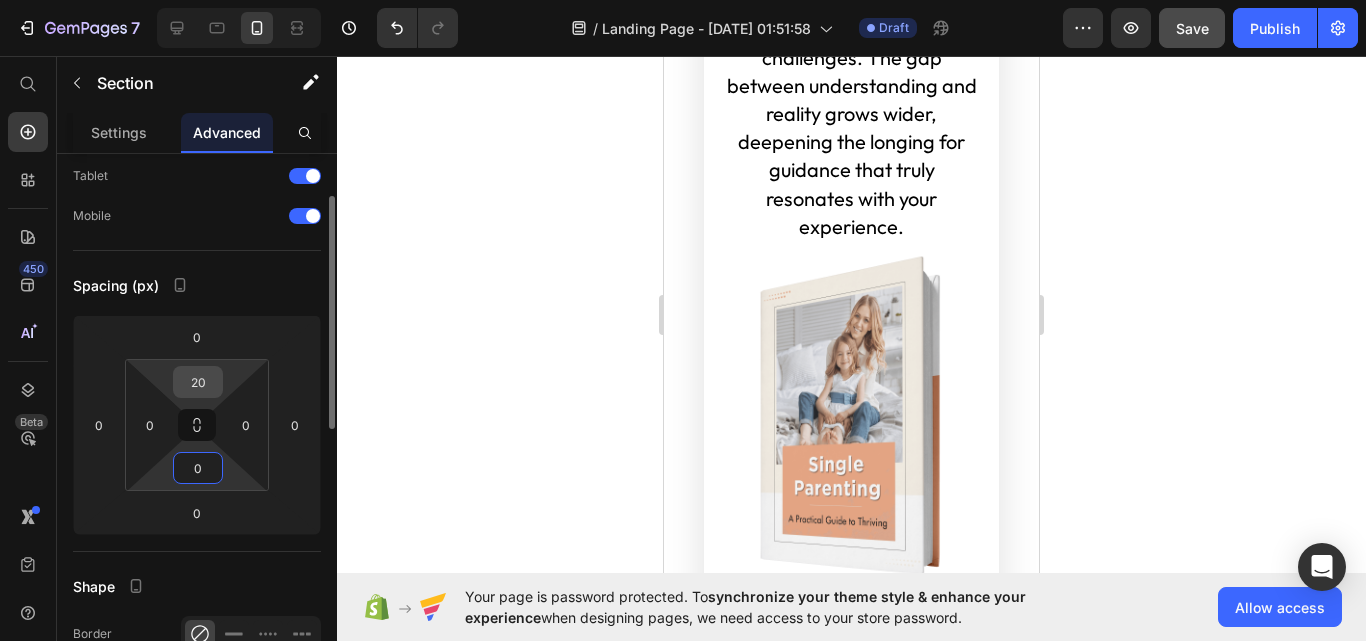 click on "20" at bounding box center [198, 382] 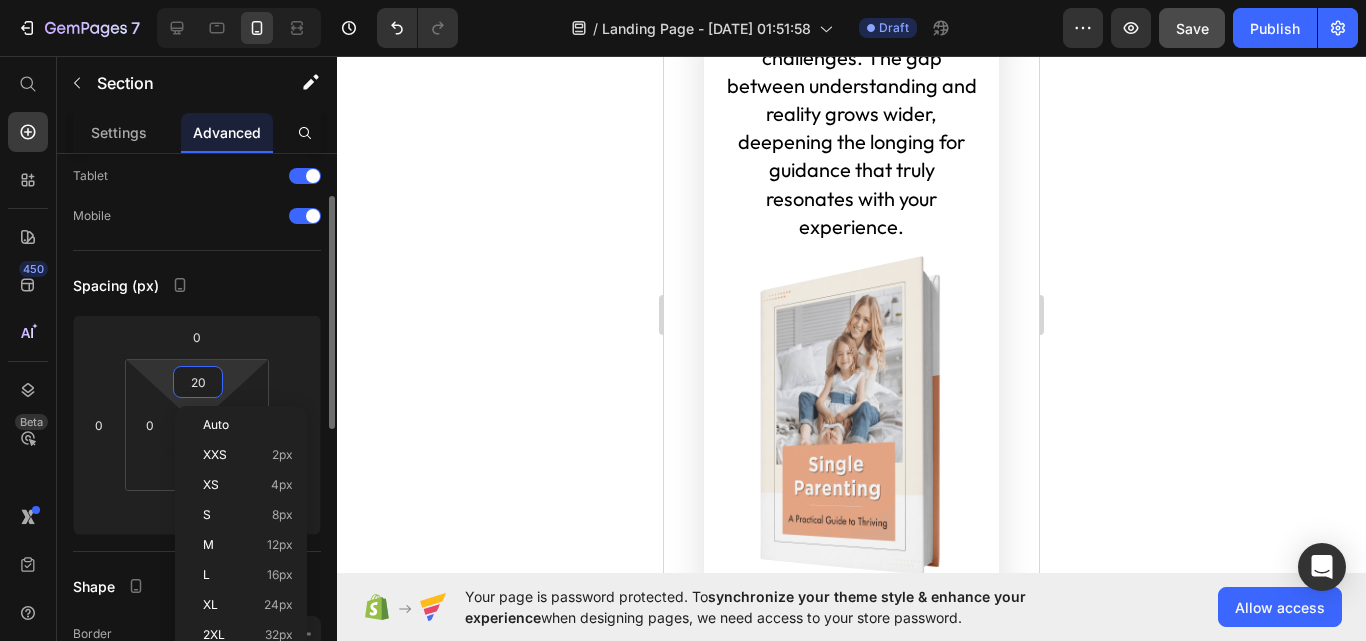 type 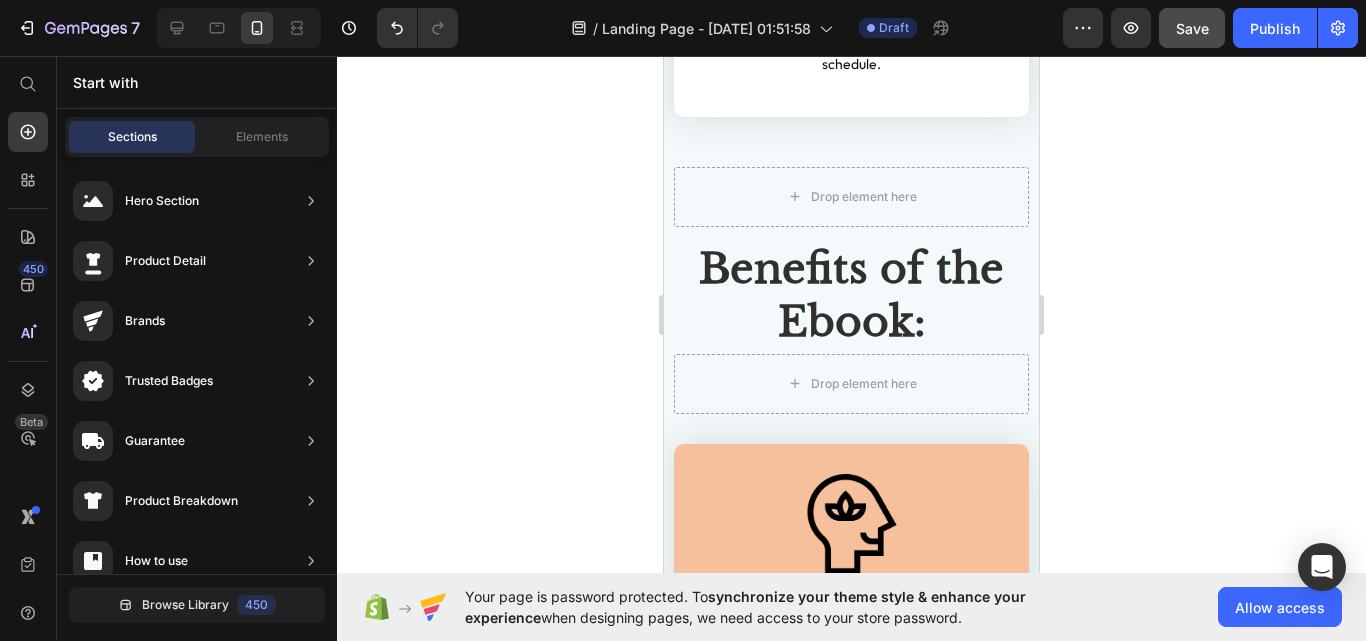 scroll, scrollTop: 4651, scrollLeft: 0, axis: vertical 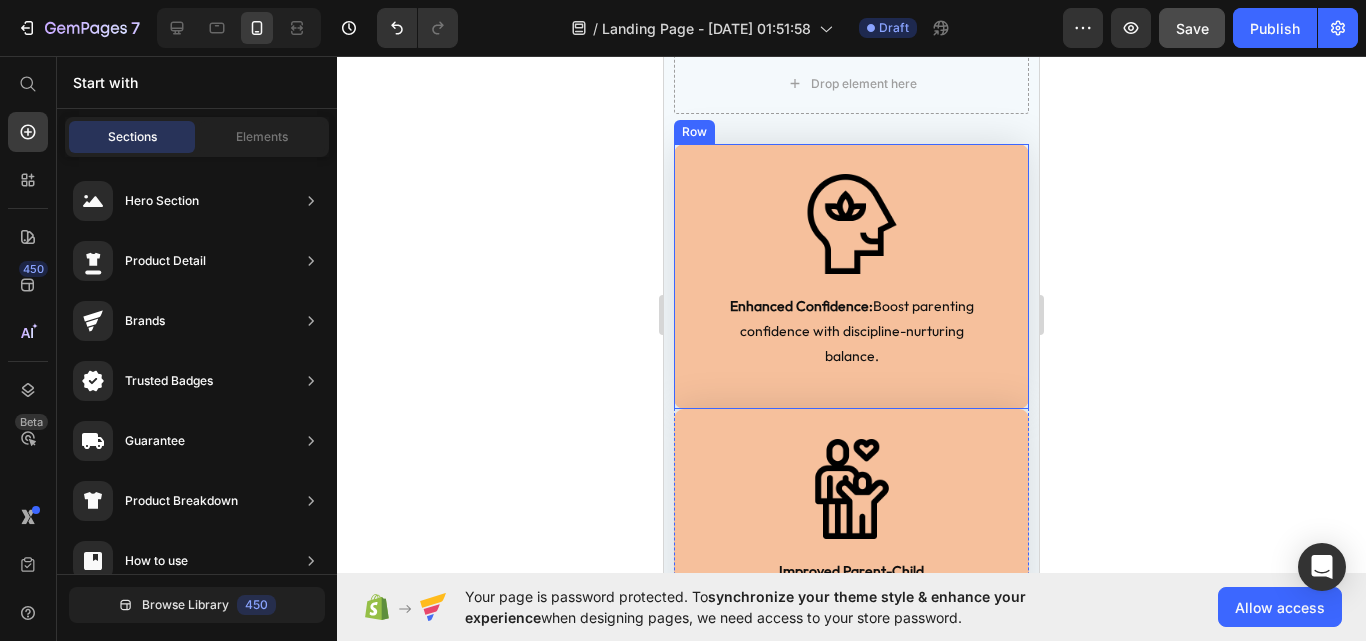 click on "Image Enhanced Confidence:  Boost parenting confidence with discipline-nurturing balance. Text Block Row" at bounding box center (851, 277) 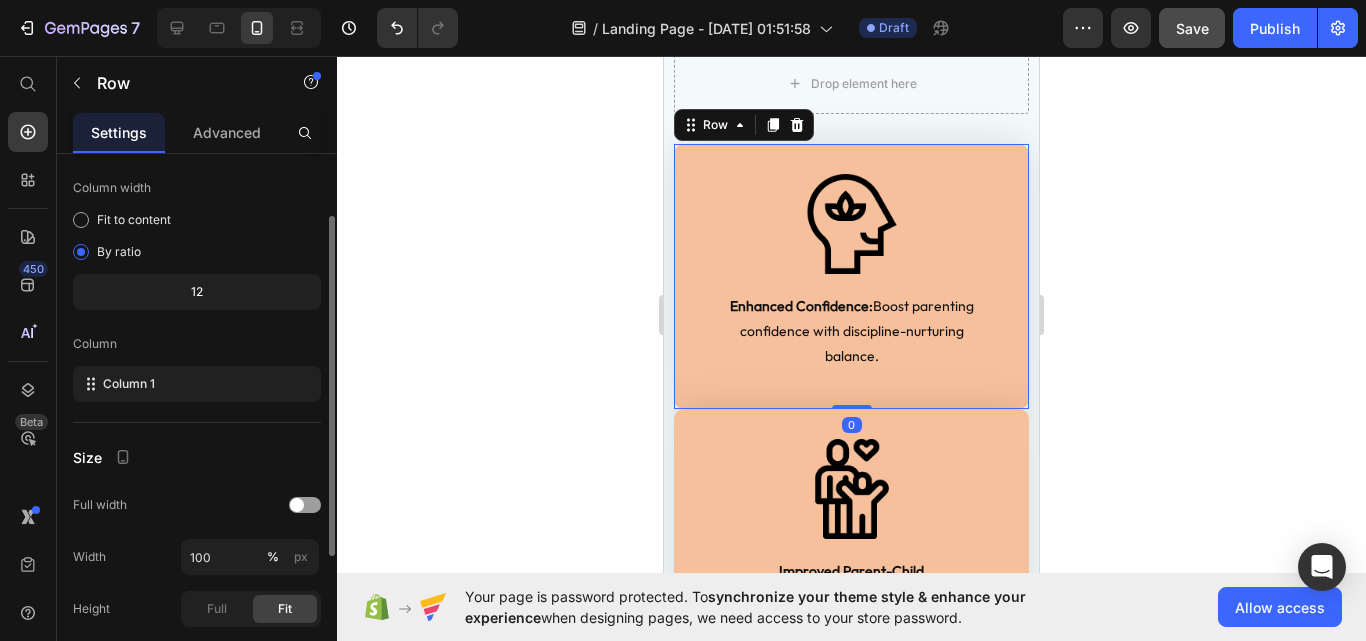 scroll, scrollTop: 0, scrollLeft: 0, axis: both 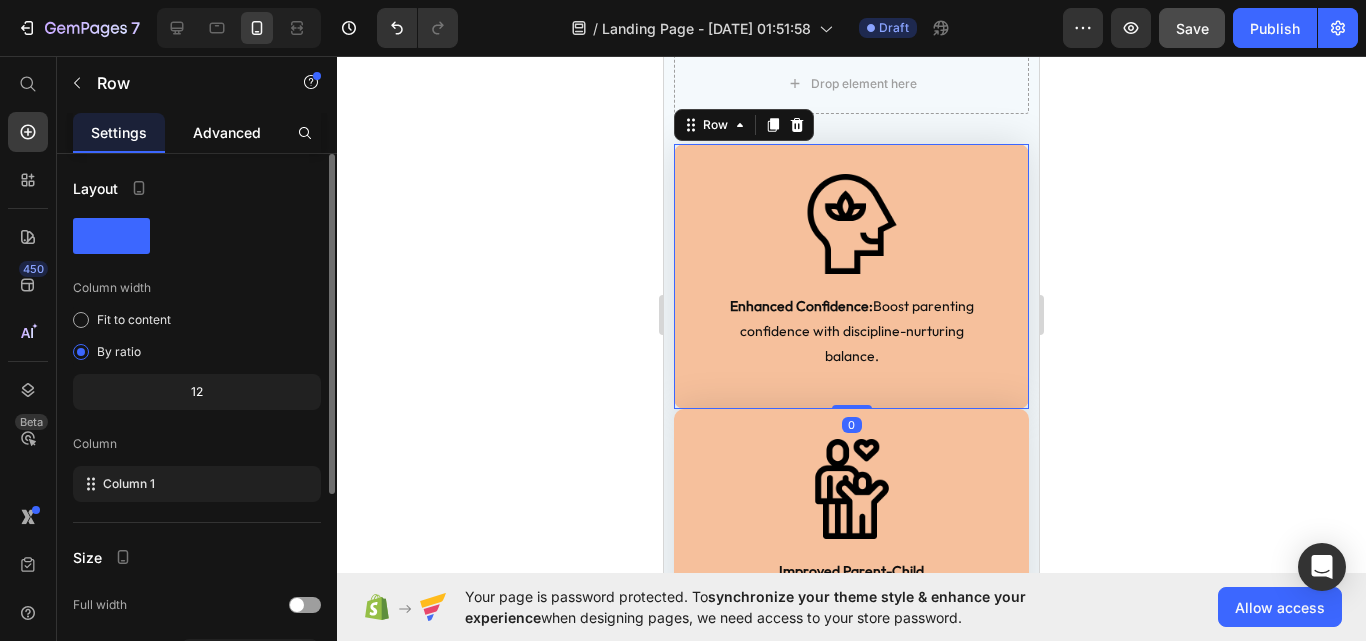 click on "Advanced" at bounding box center (227, 132) 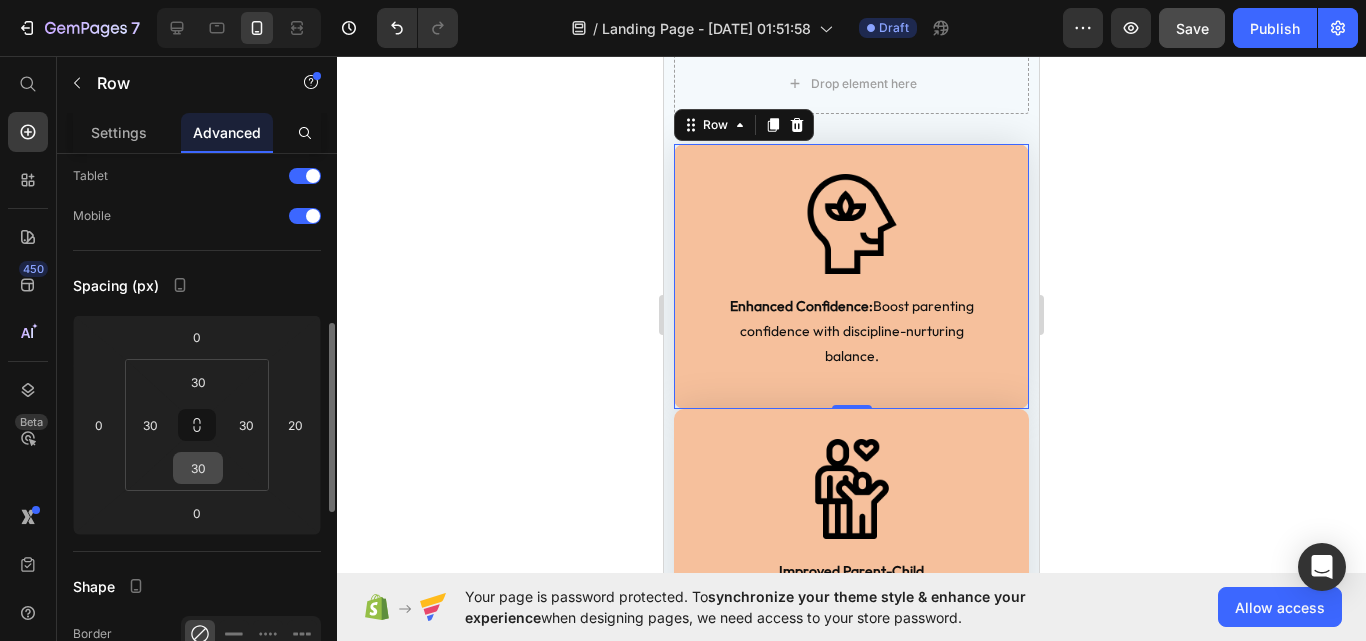 scroll, scrollTop: 200, scrollLeft: 0, axis: vertical 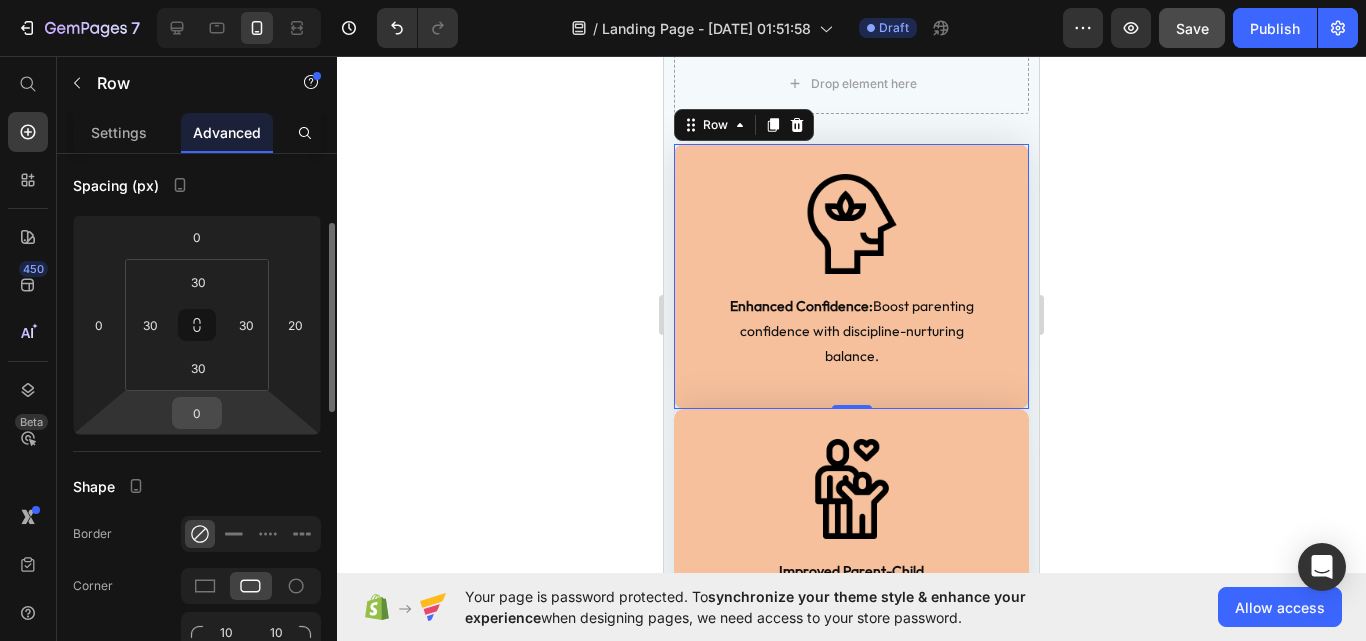 click on "0" at bounding box center [197, 413] 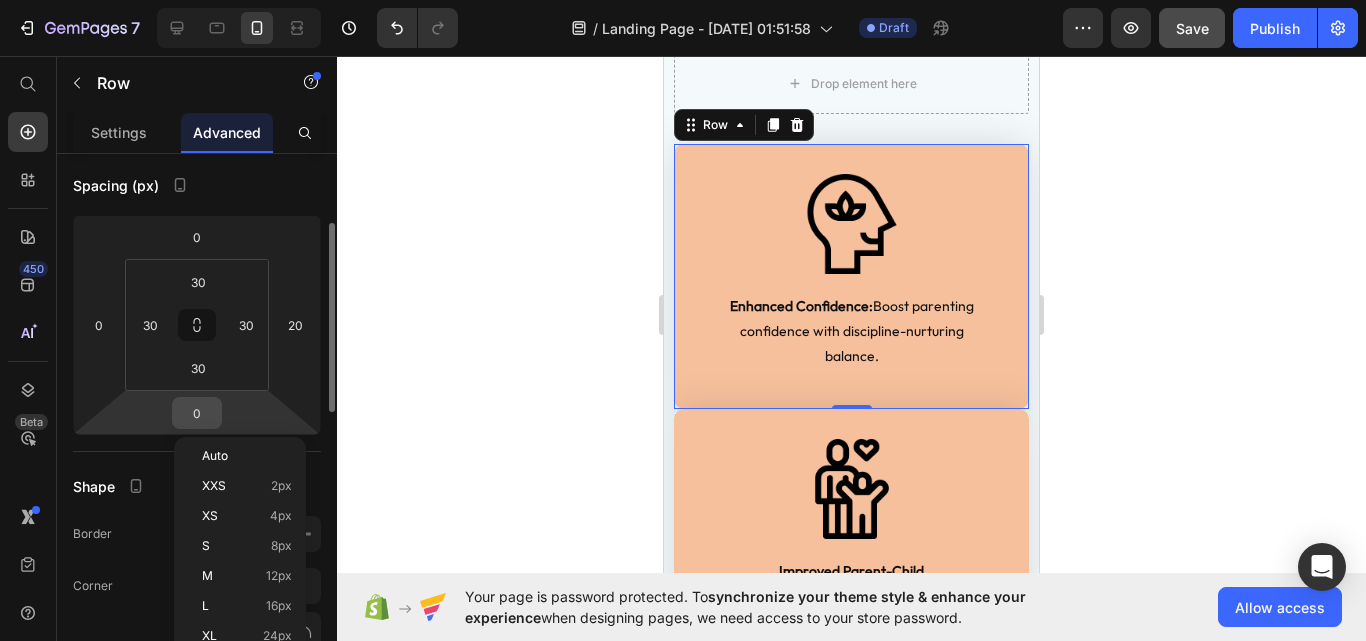 click on "0" at bounding box center [197, 413] 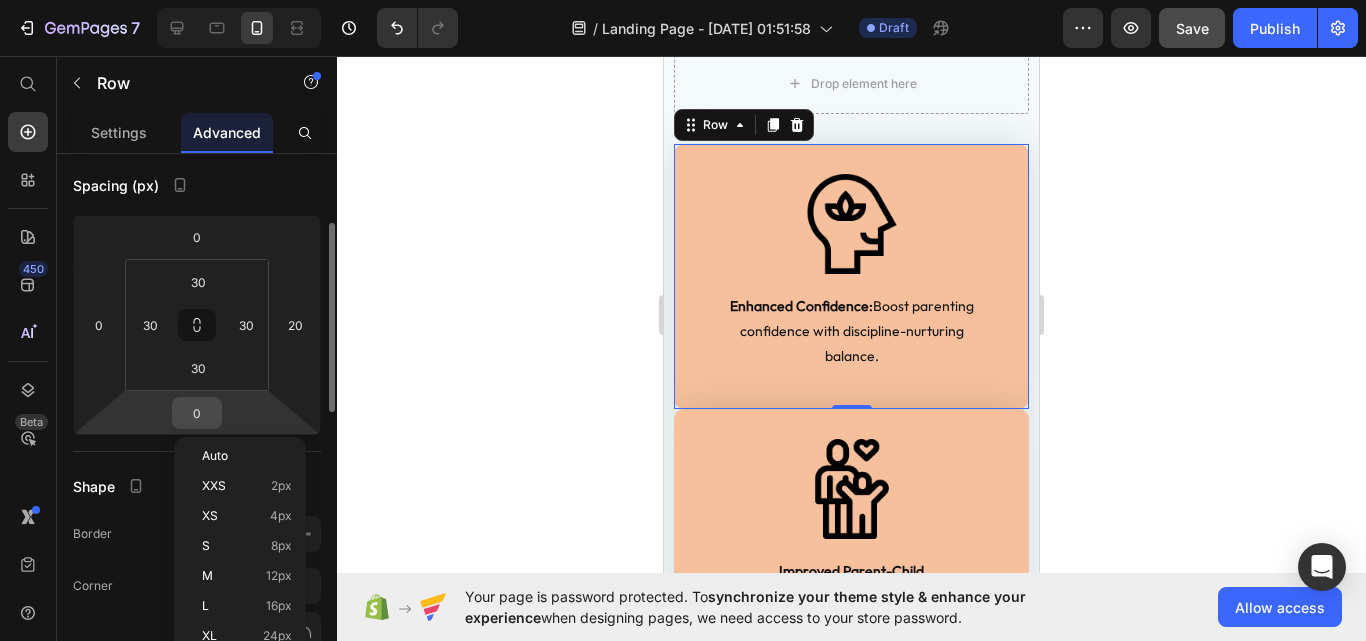 click on "0" at bounding box center [197, 413] 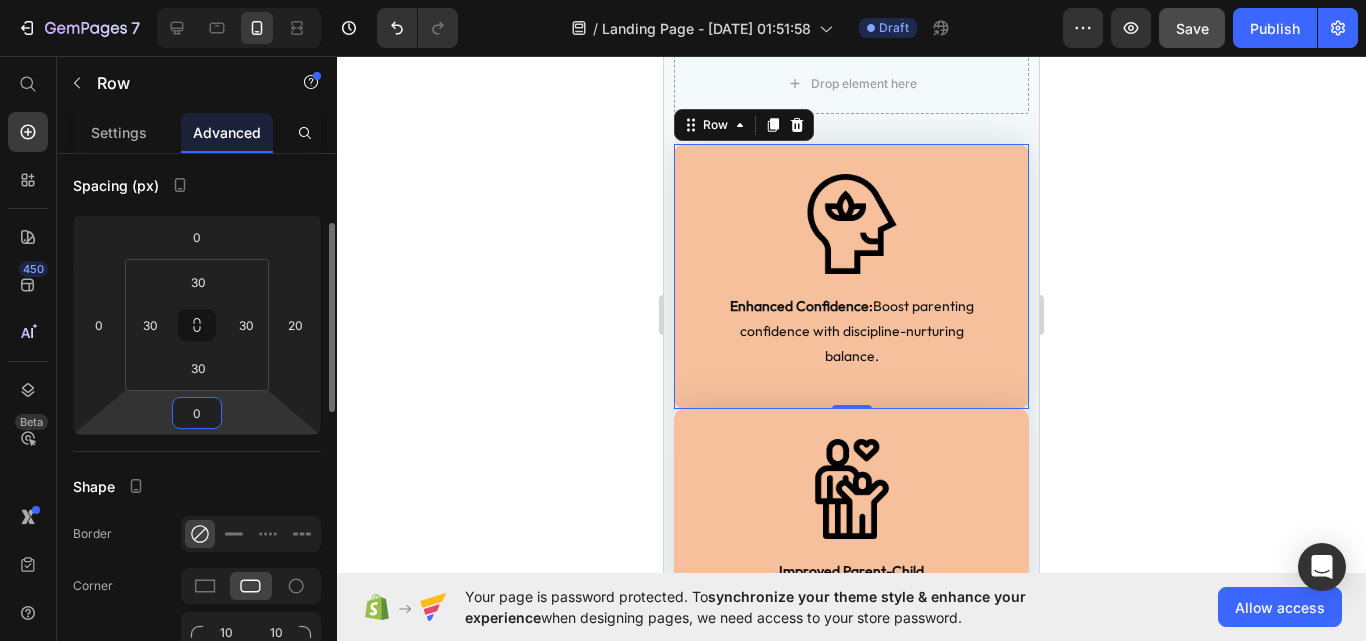 click on "0" at bounding box center [197, 413] 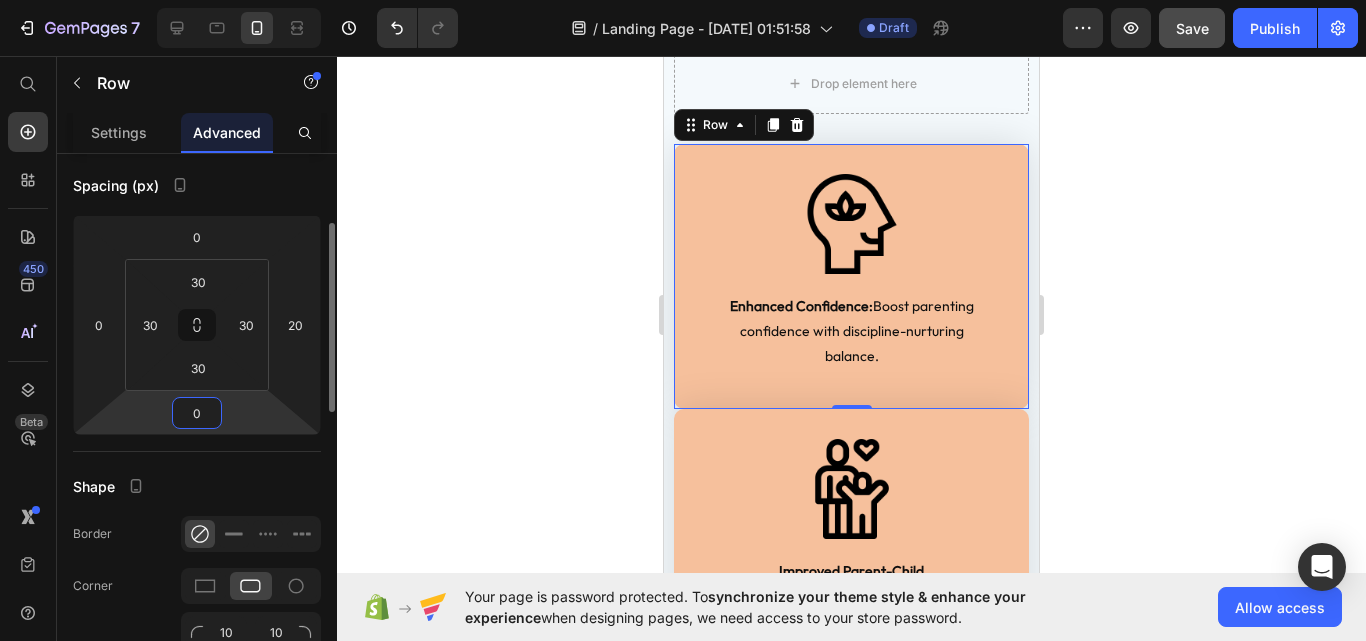 click on "0" at bounding box center [197, 413] 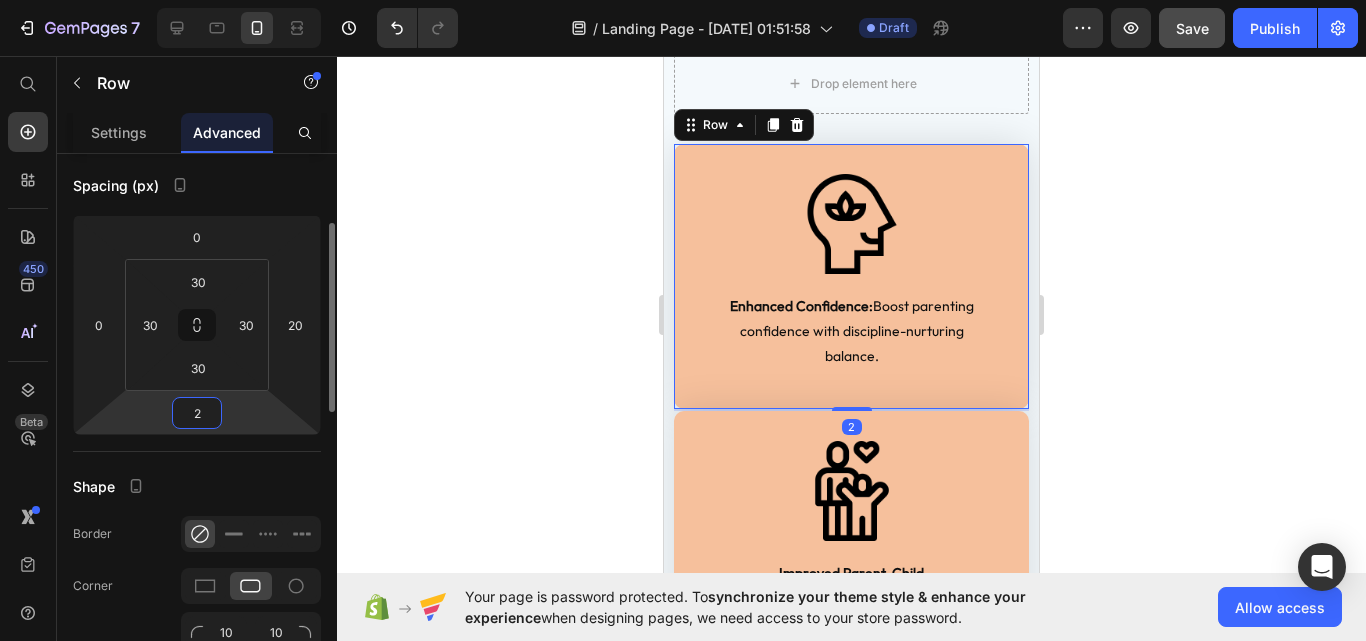 type on "20" 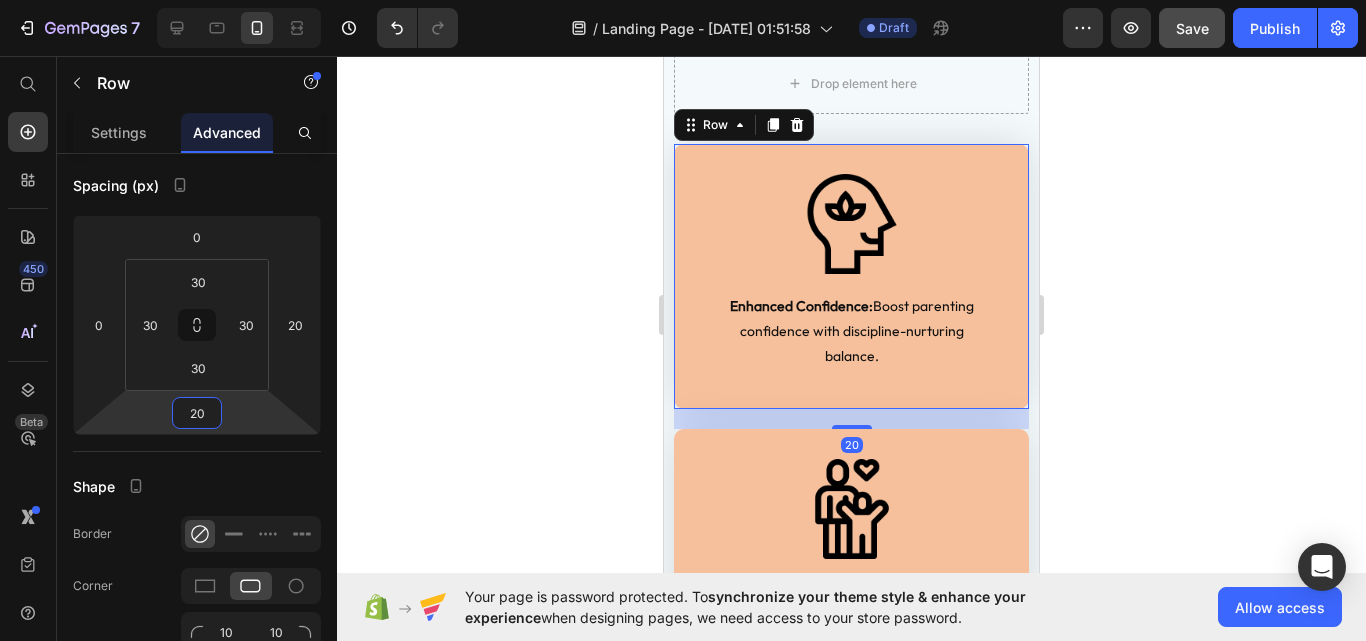 click 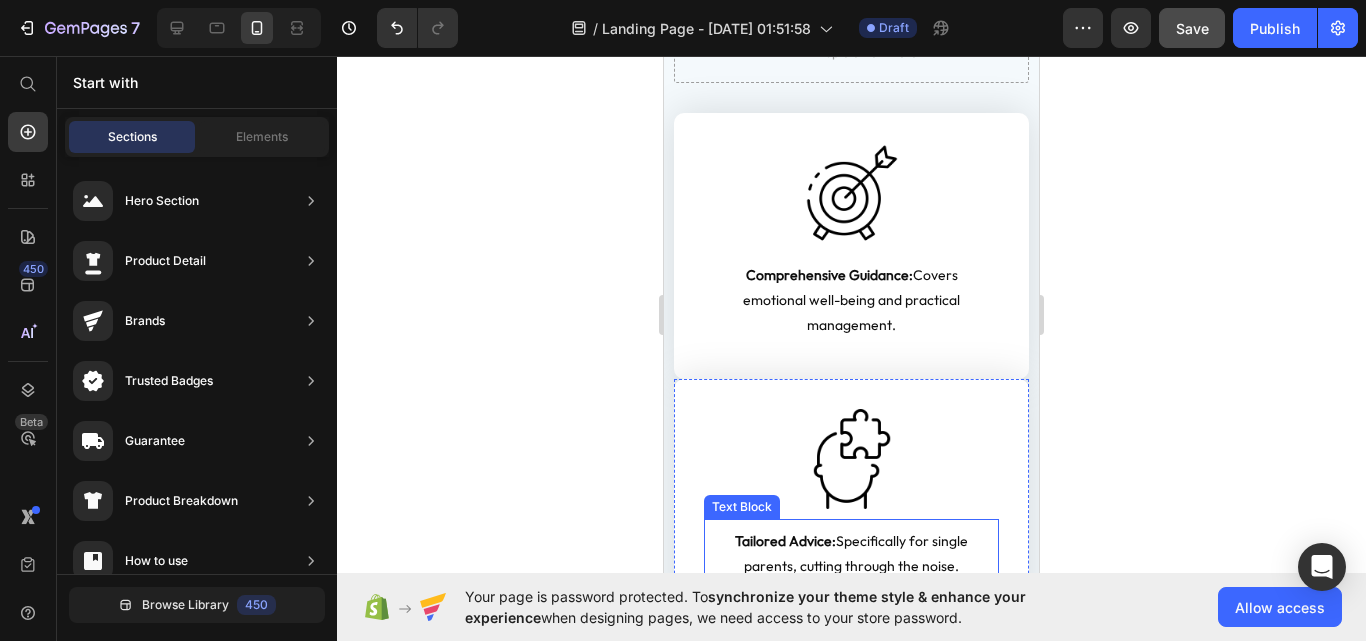scroll, scrollTop: 4410, scrollLeft: 0, axis: vertical 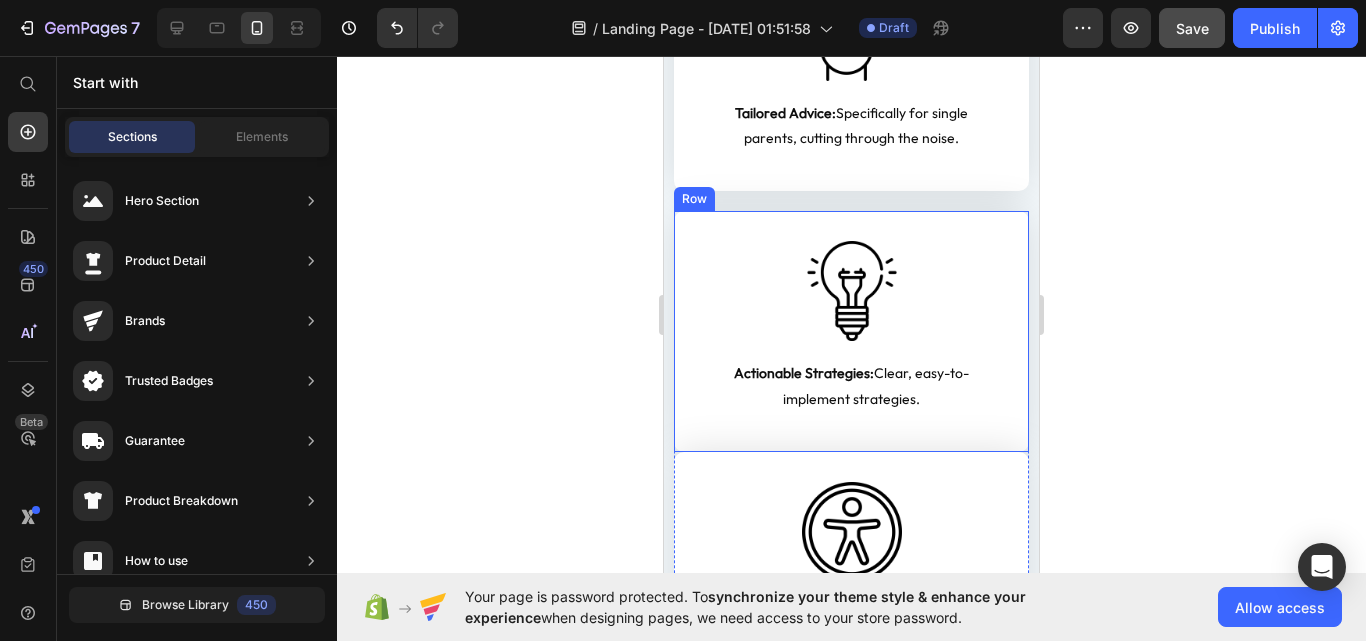 click on "Image Actionable Strategies:  Clear, easy-to-implement strategies. Text Block Row" at bounding box center [851, 331] 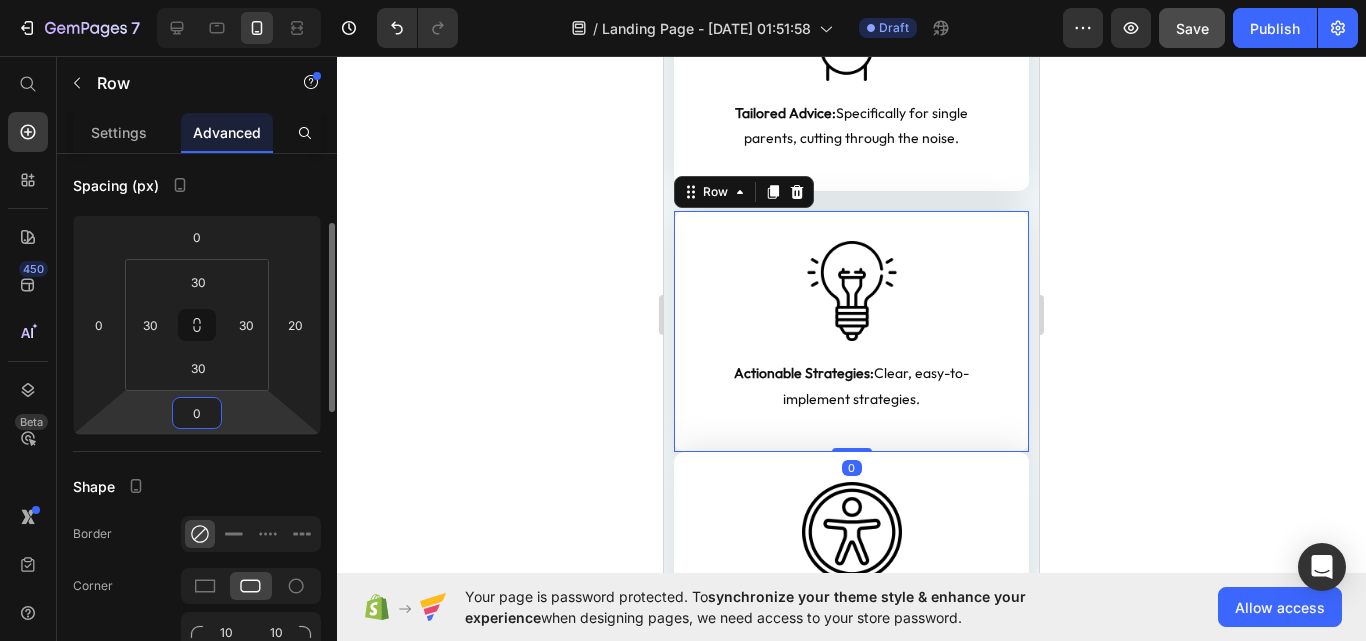 click on "0" at bounding box center [197, 413] 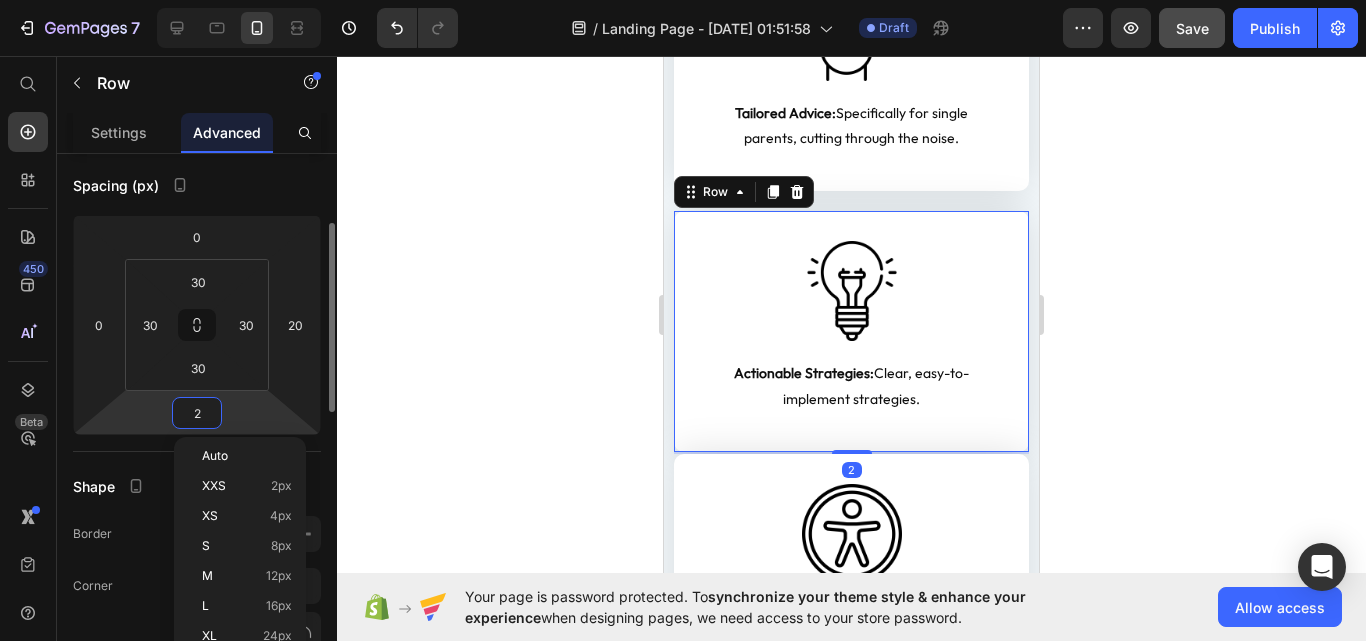 type on "20" 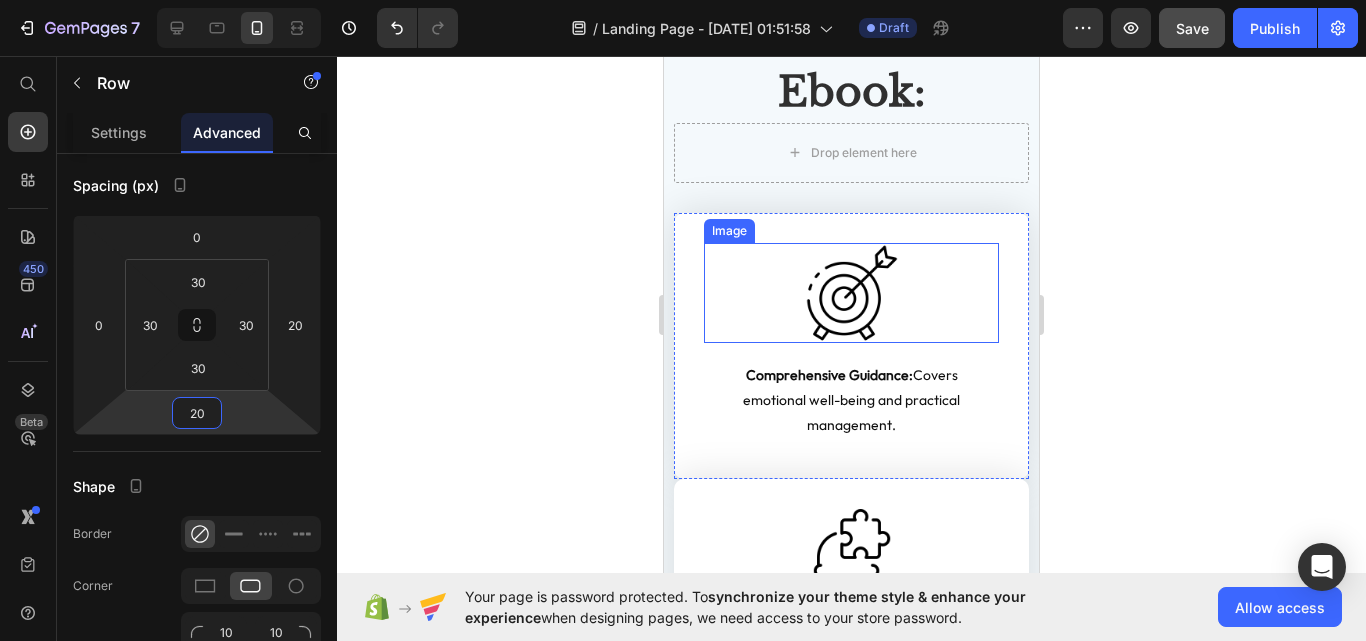 scroll, scrollTop: 4110, scrollLeft: 0, axis: vertical 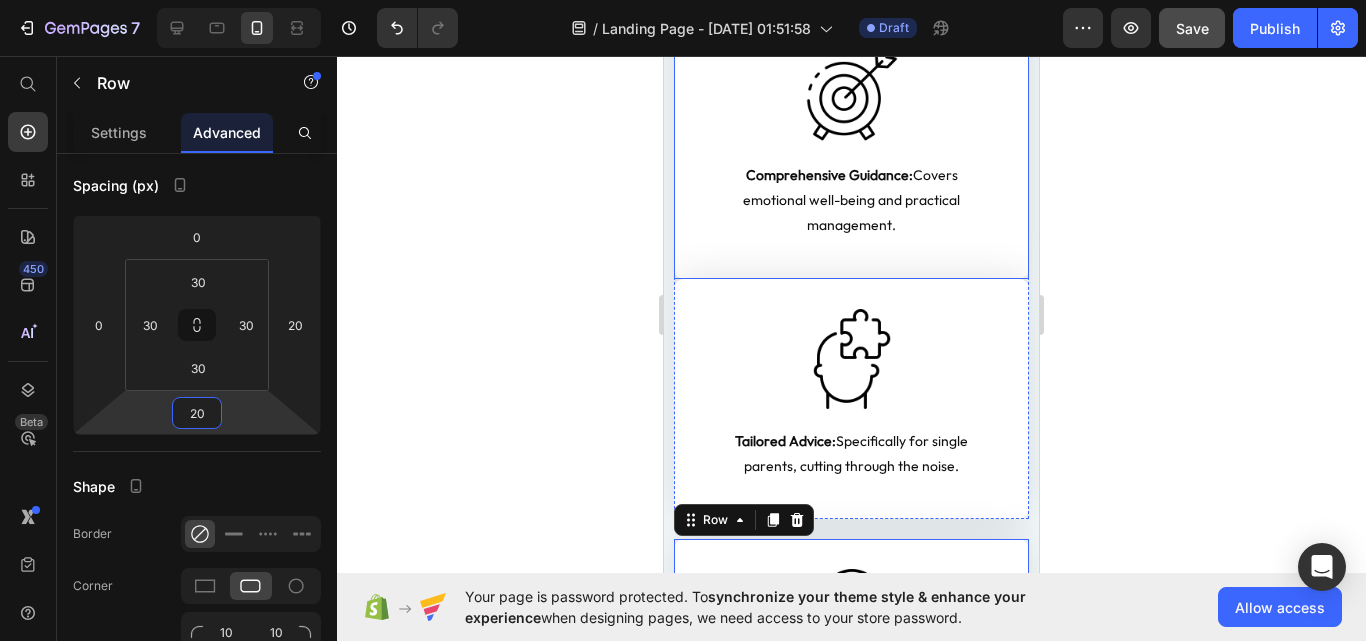 click on "Image Comprehensive Guidance:  Covers emotional well-being and practical management. Text Block Row" at bounding box center (851, 146) 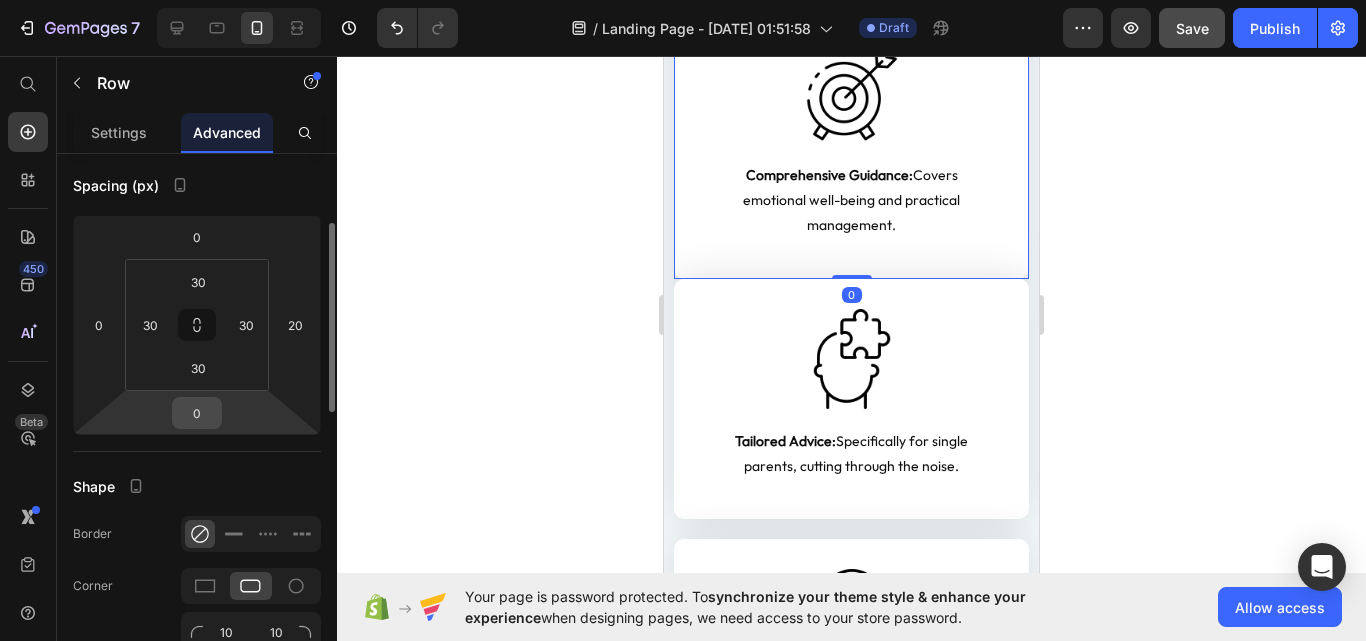 click on "0" at bounding box center [197, 413] 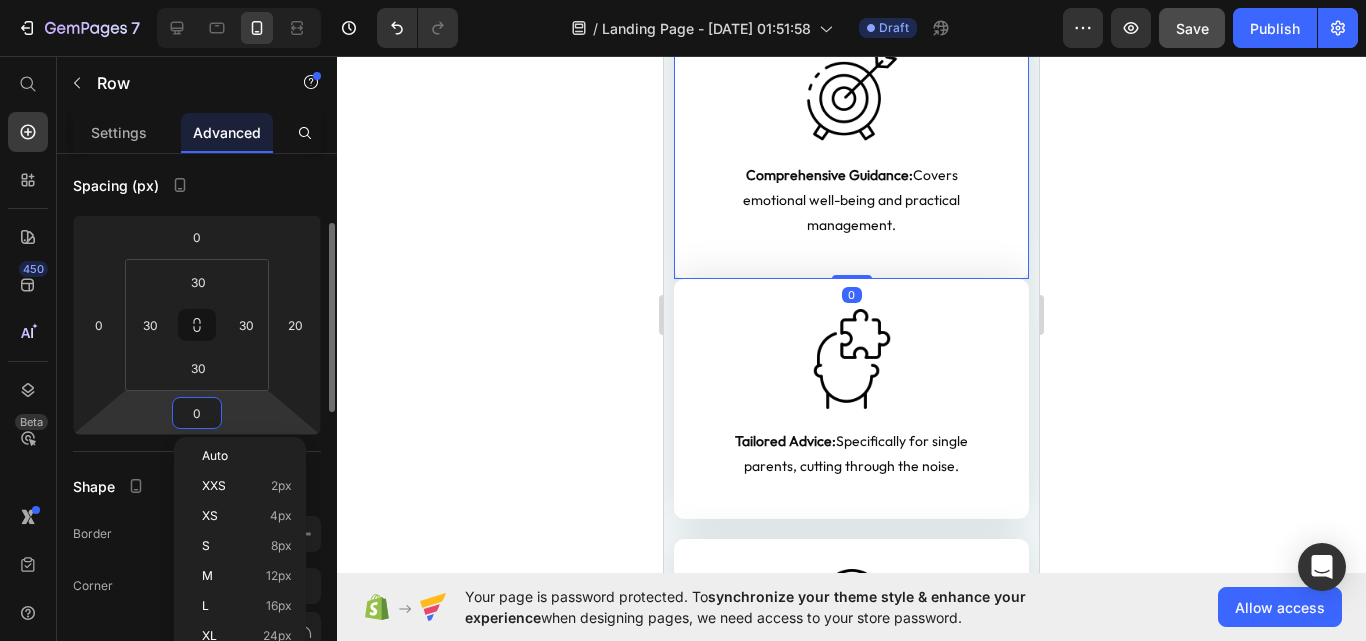 click on "0" at bounding box center (197, 413) 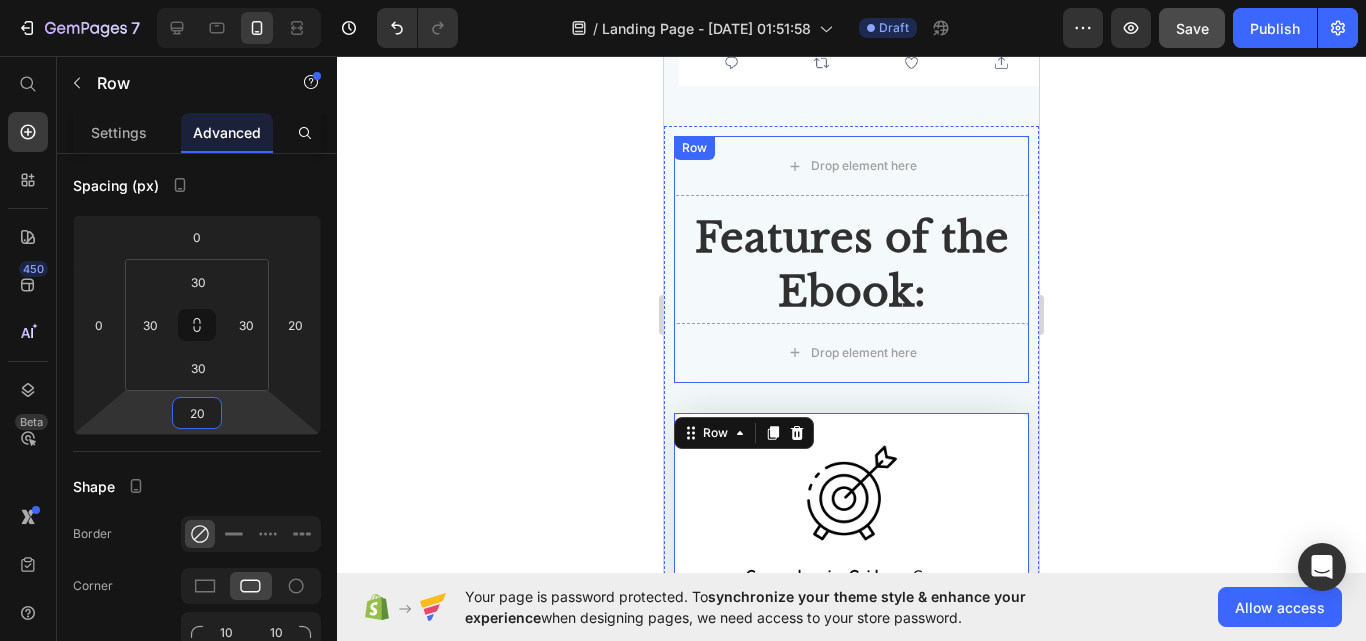 scroll, scrollTop: 3410, scrollLeft: 0, axis: vertical 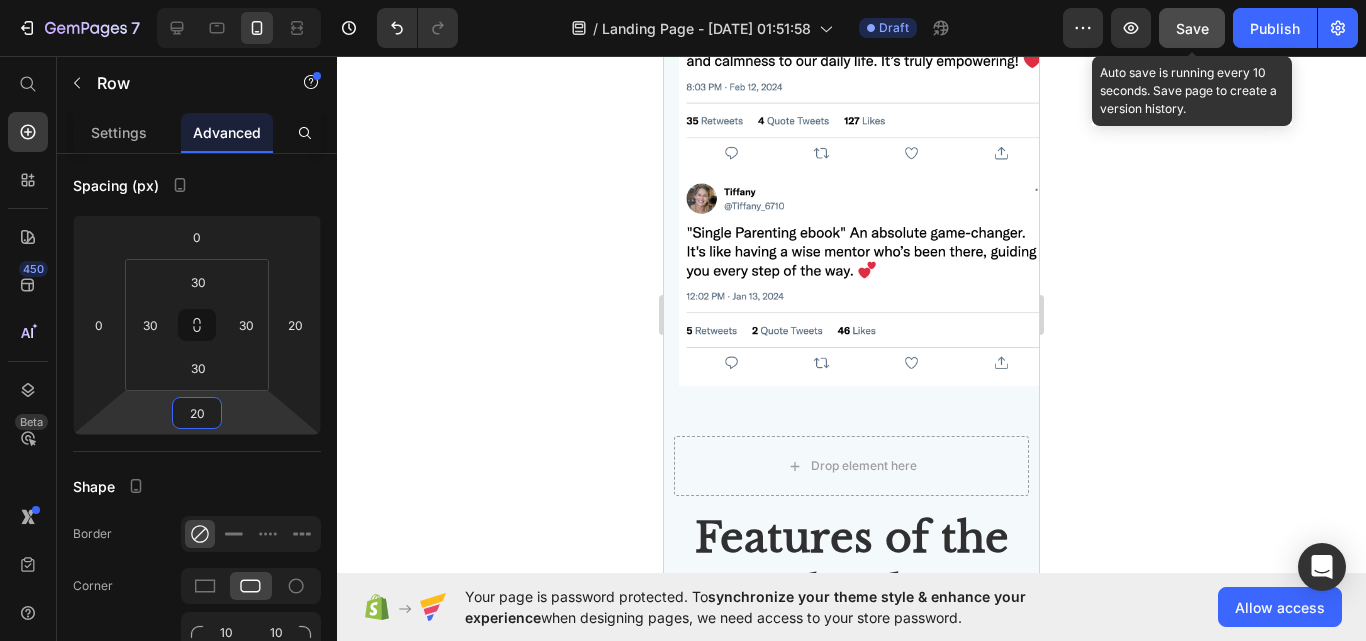 type on "20" 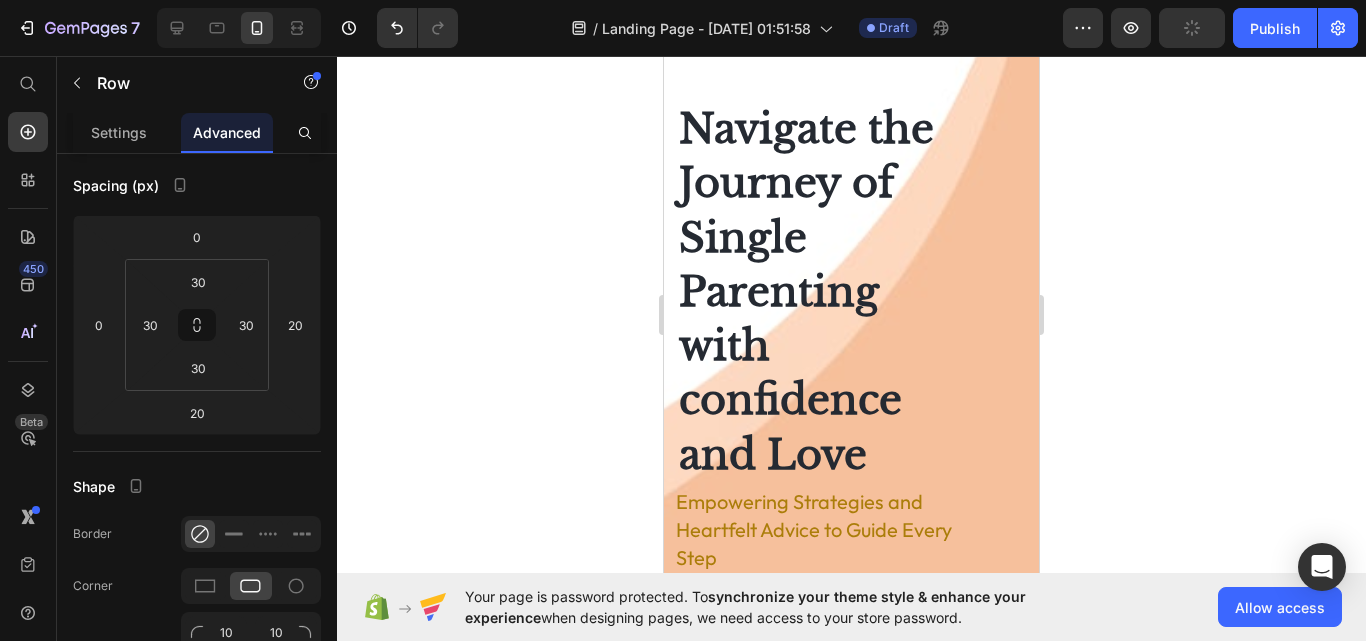 scroll, scrollTop: 0, scrollLeft: 0, axis: both 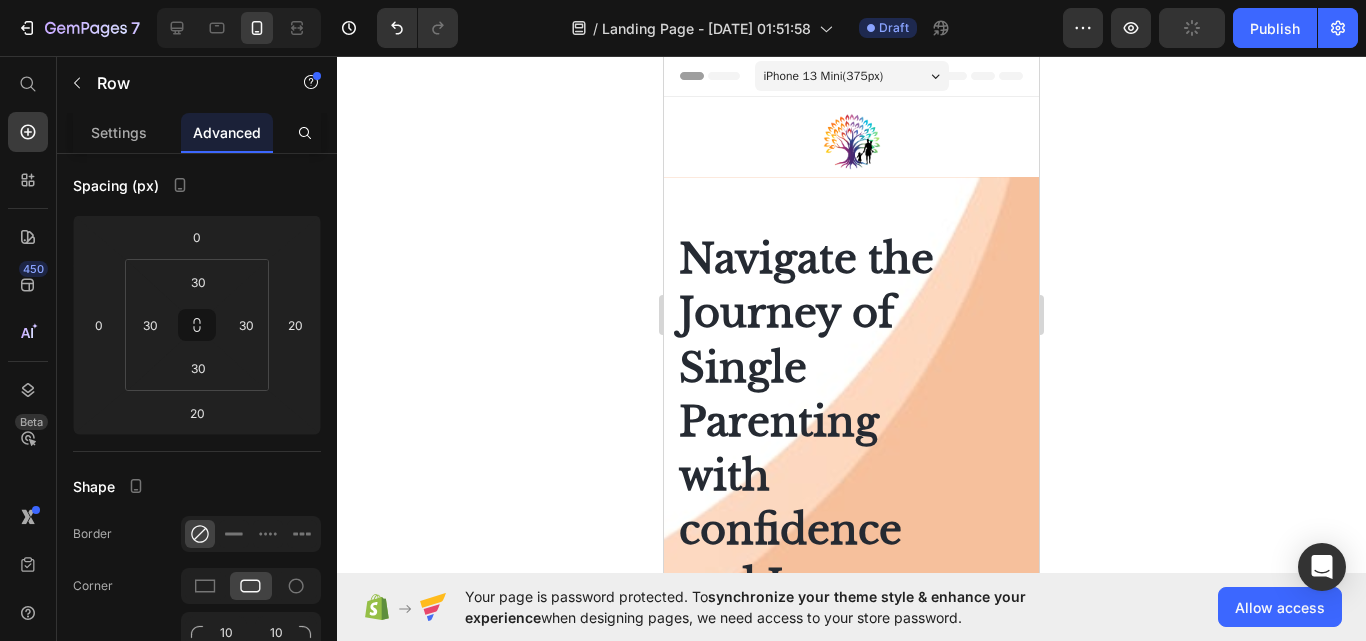 click 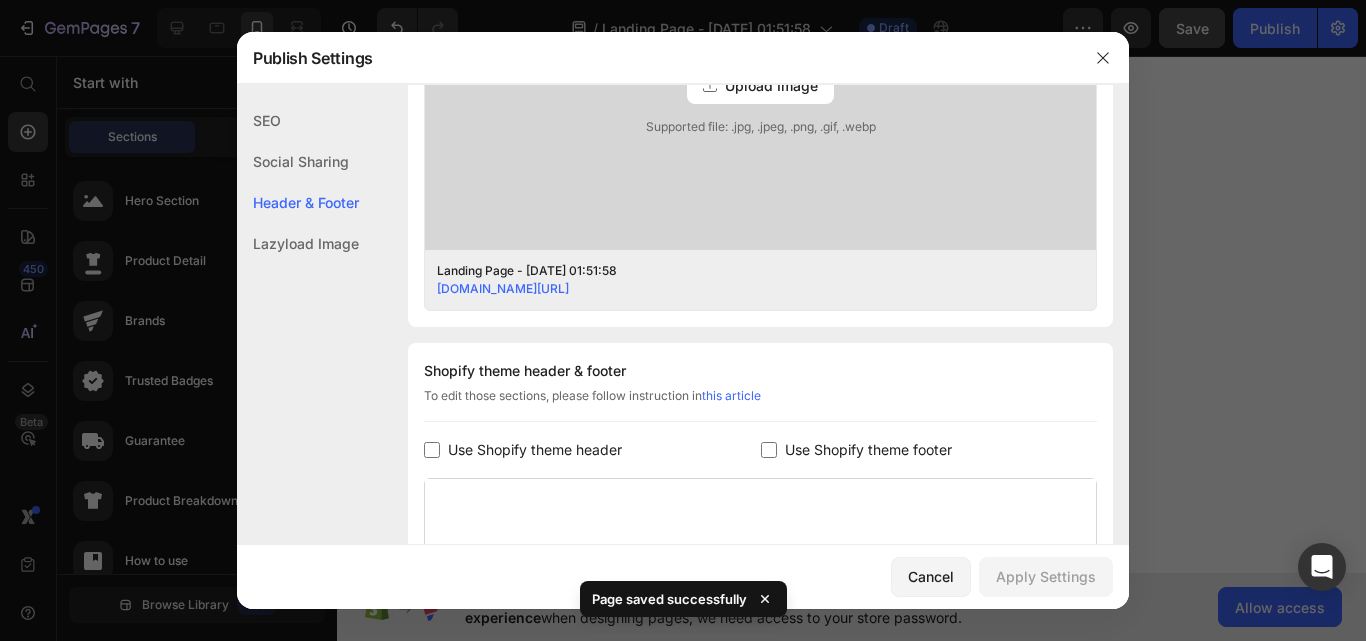 scroll, scrollTop: 598, scrollLeft: 0, axis: vertical 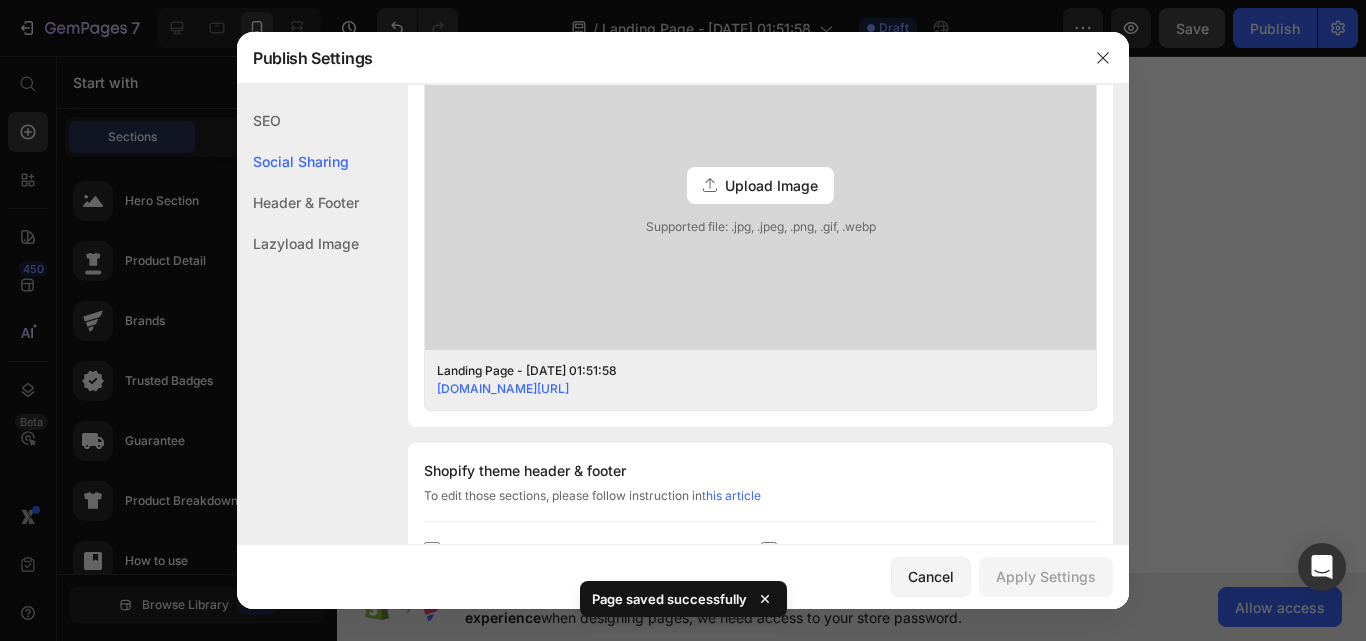click on "Cancel" at bounding box center [931, 576] 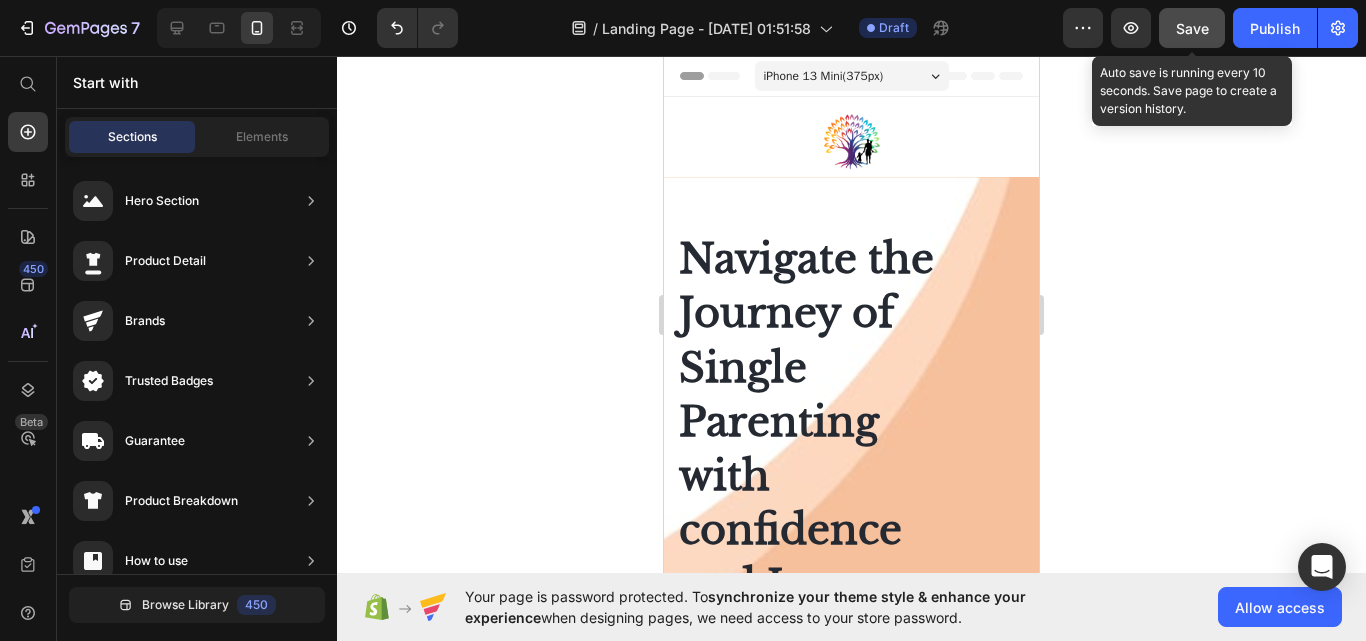 click on "Save" at bounding box center [1192, 28] 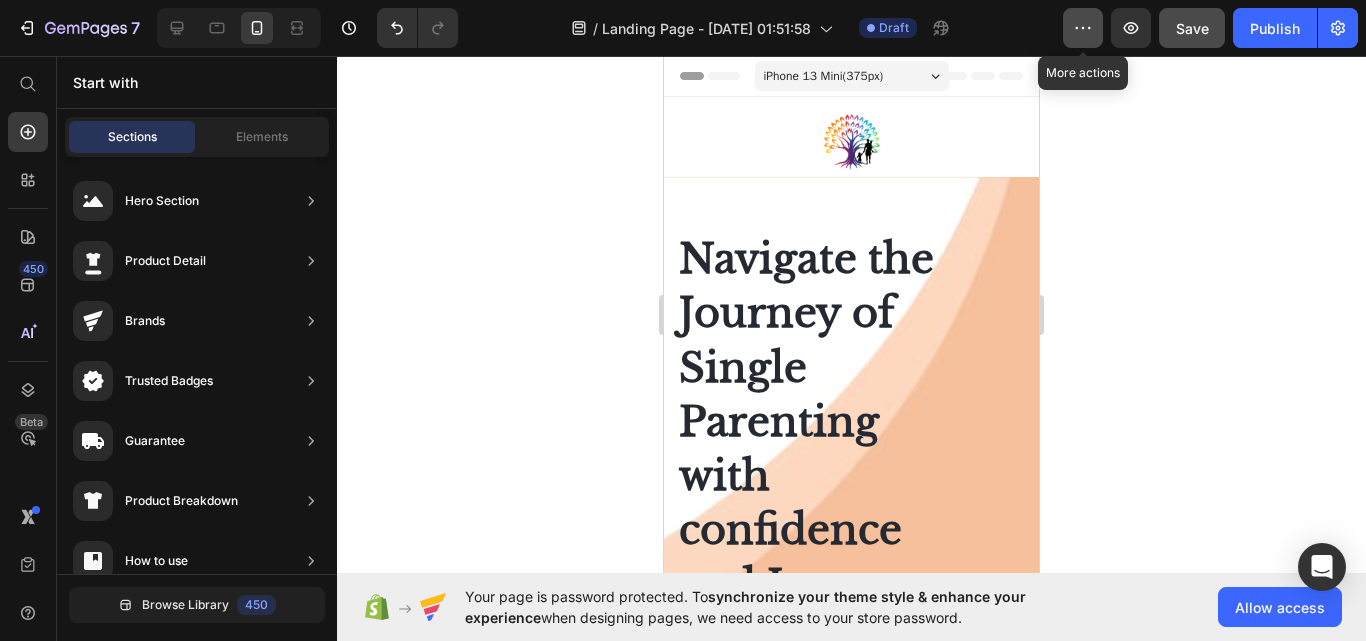 click 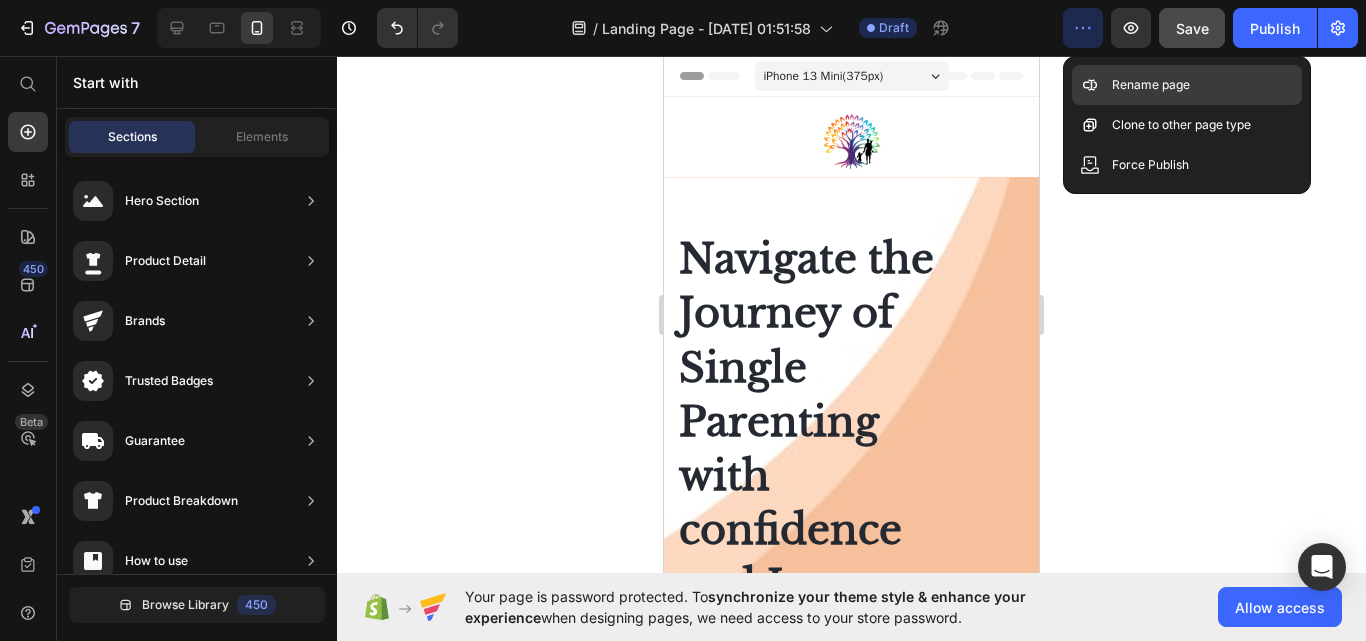 click on "Rename page" 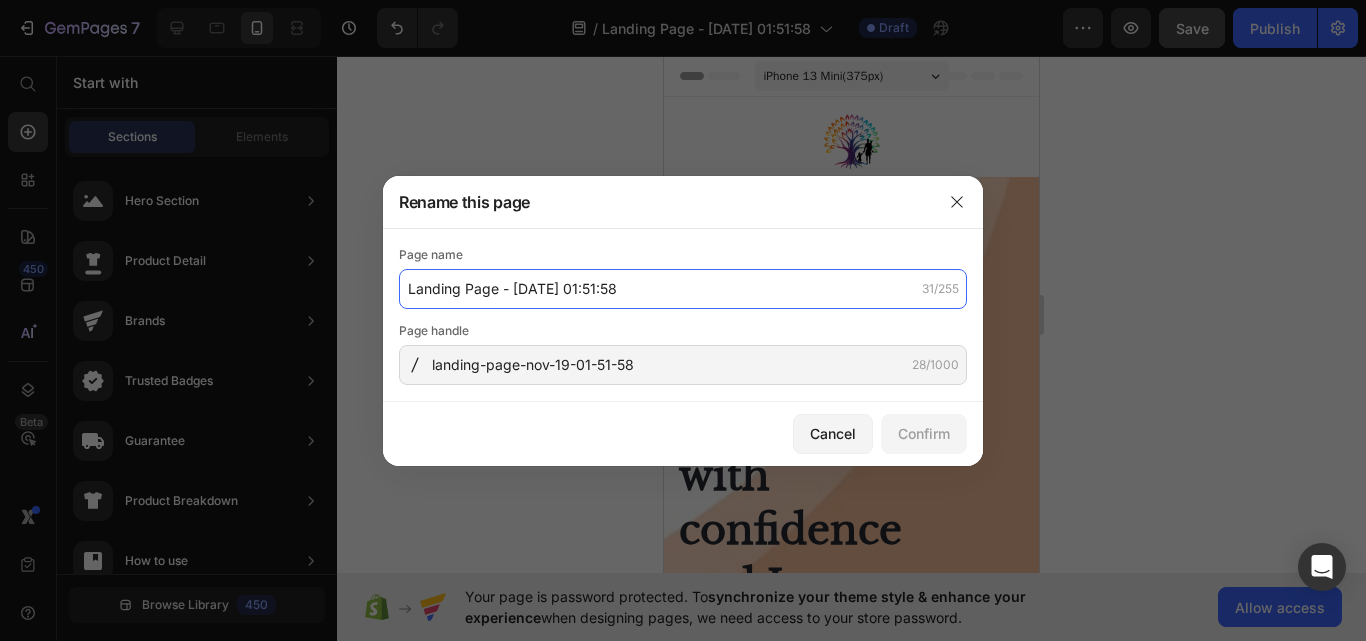 click on "Landing Page - [DATE] 01:51:58" 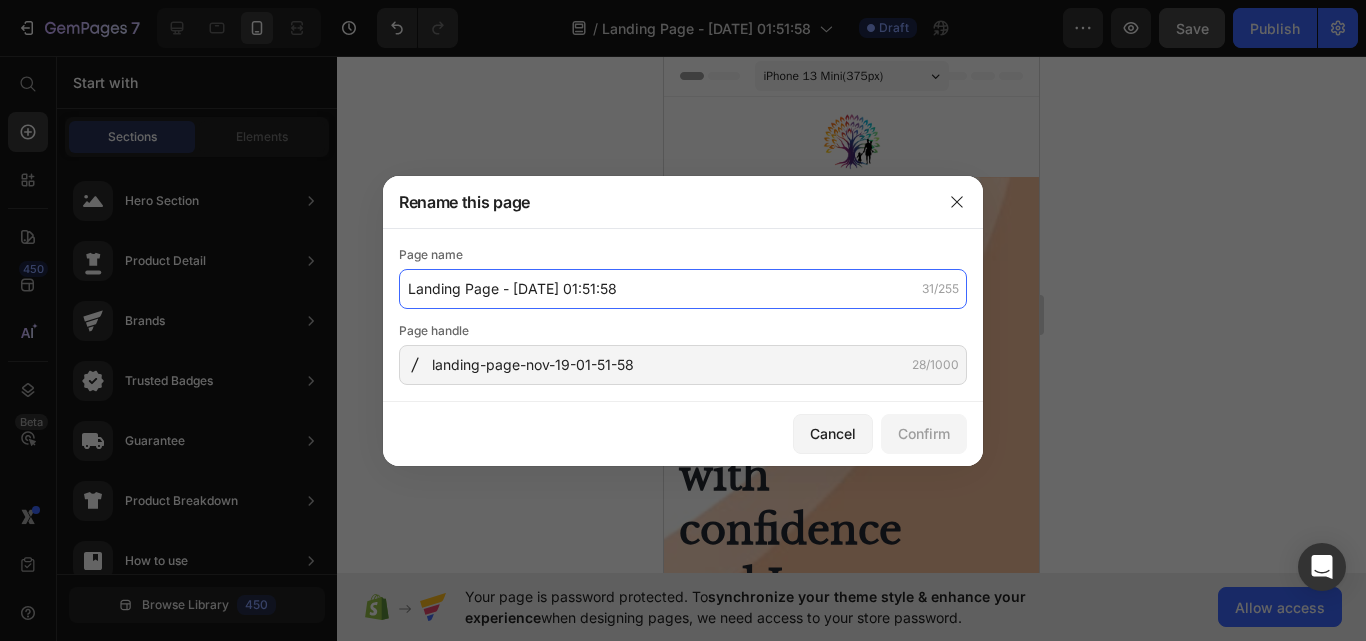 drag, startPoint x: 460, startPoint y: 287, endPoint x: 404, endPoint y: 284, distance: 56.0803 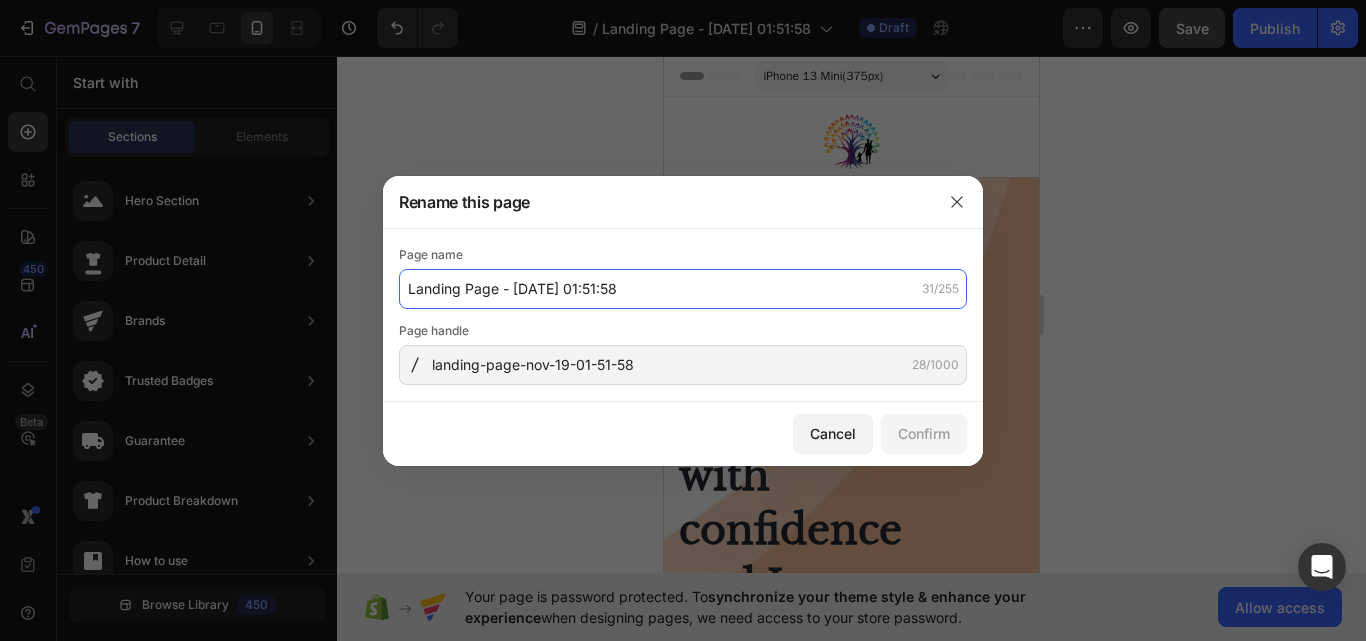 click on "Landing Page - [DATE] 01:51:58" 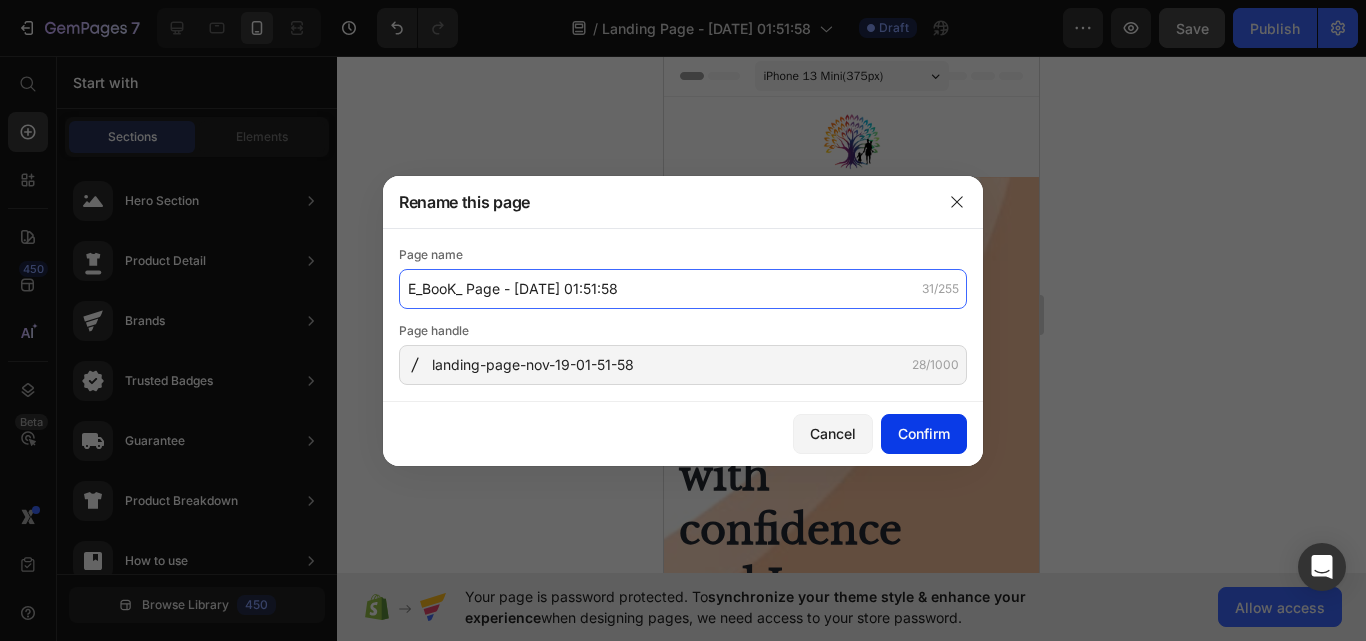 type on "E_BooK_ Page - [DATE] 01:51:58" 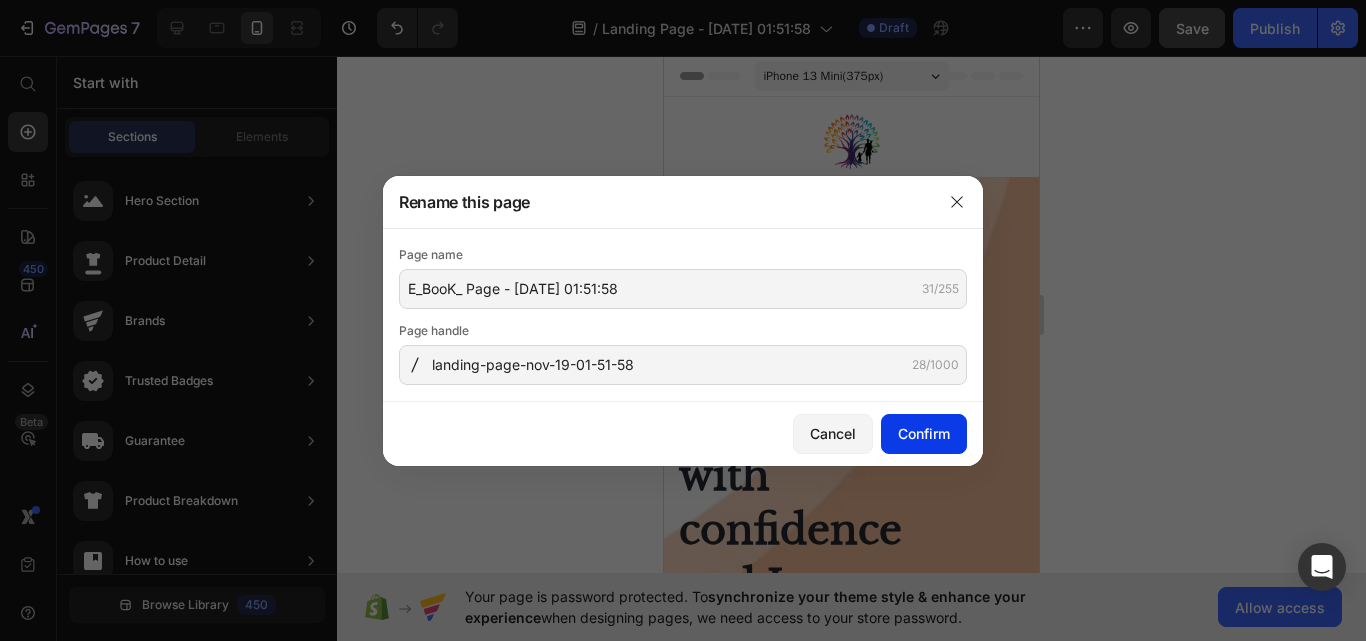 click on "Confirm" at bounding box center (924, 433) 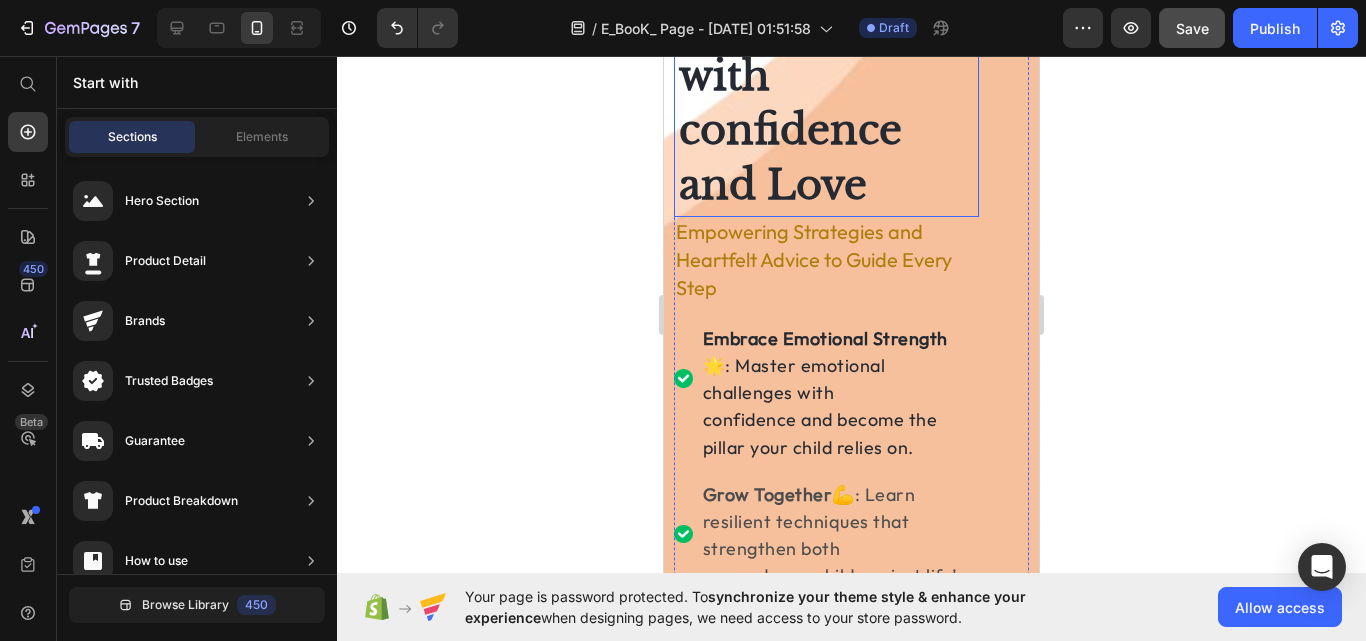 scroll, scrollTop: 0, scrollLeft: 0, axis: both 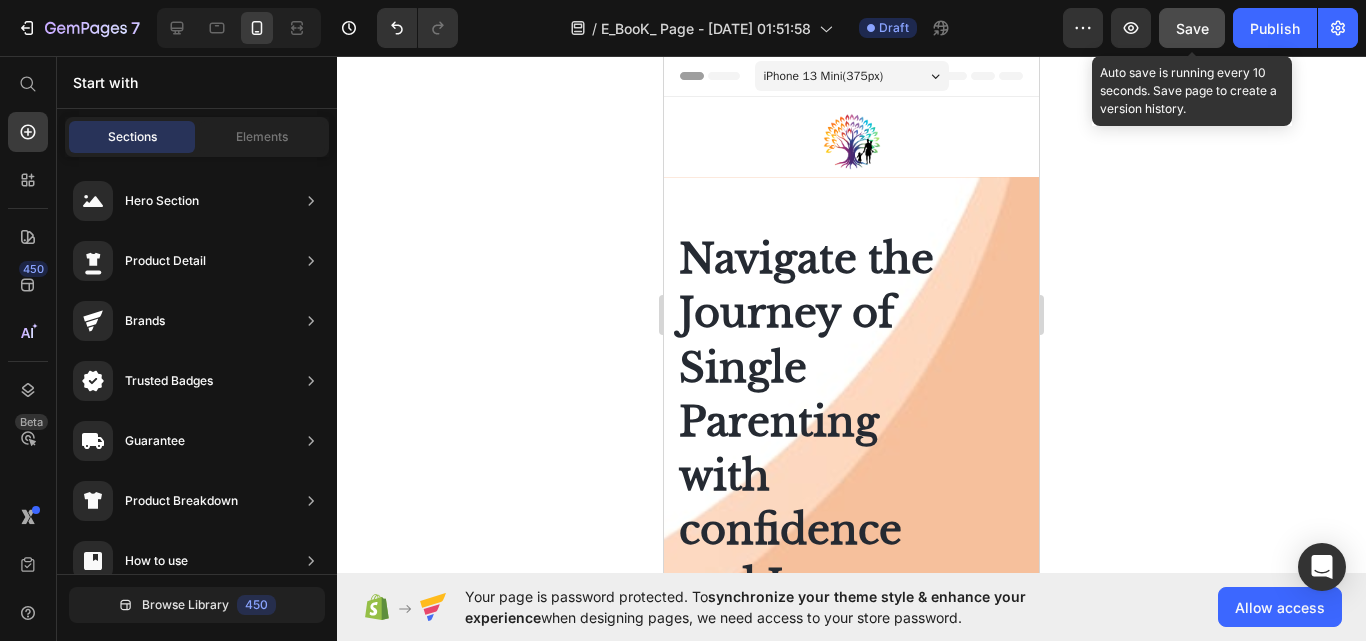 click on "Save" at bounding box center (1192, 28) 